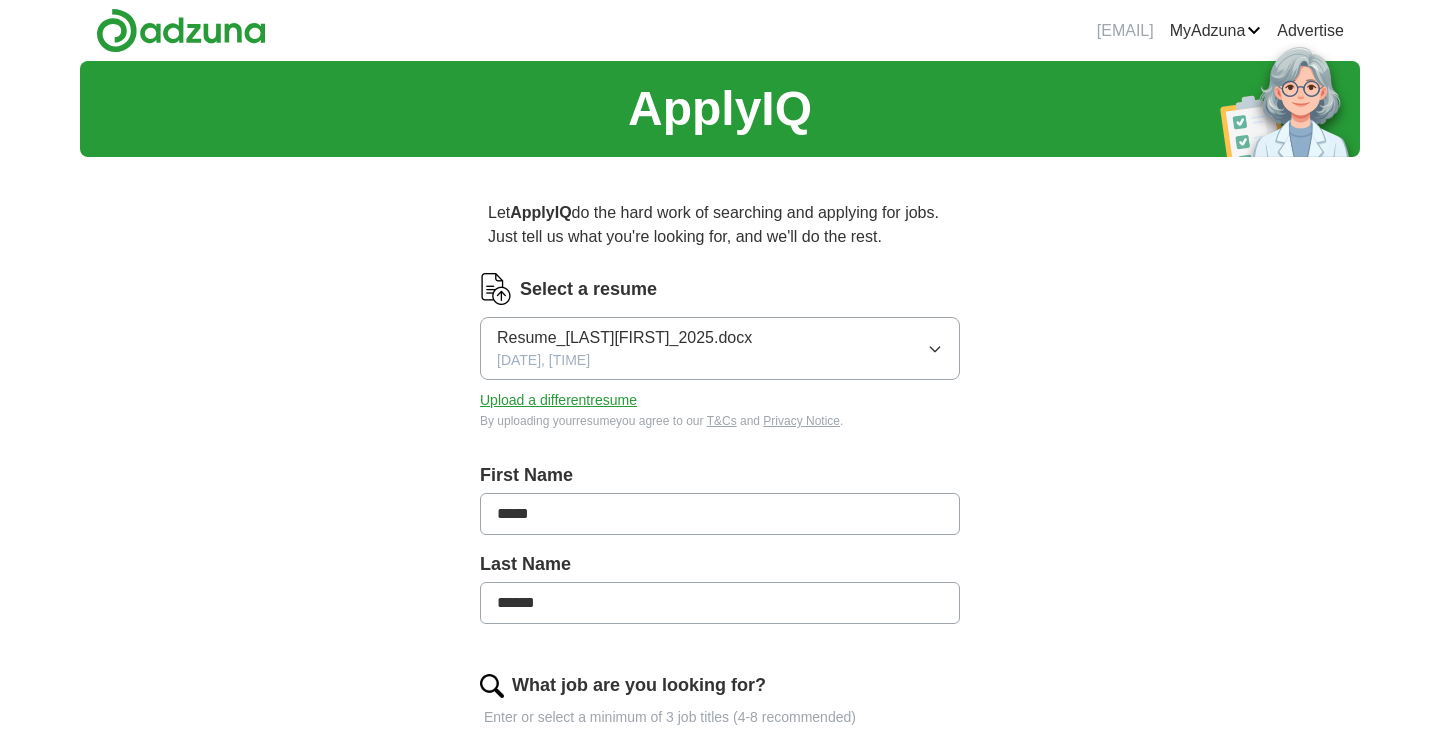 scroll, scrollTop: 0, scrollLeft: 0, axis: both 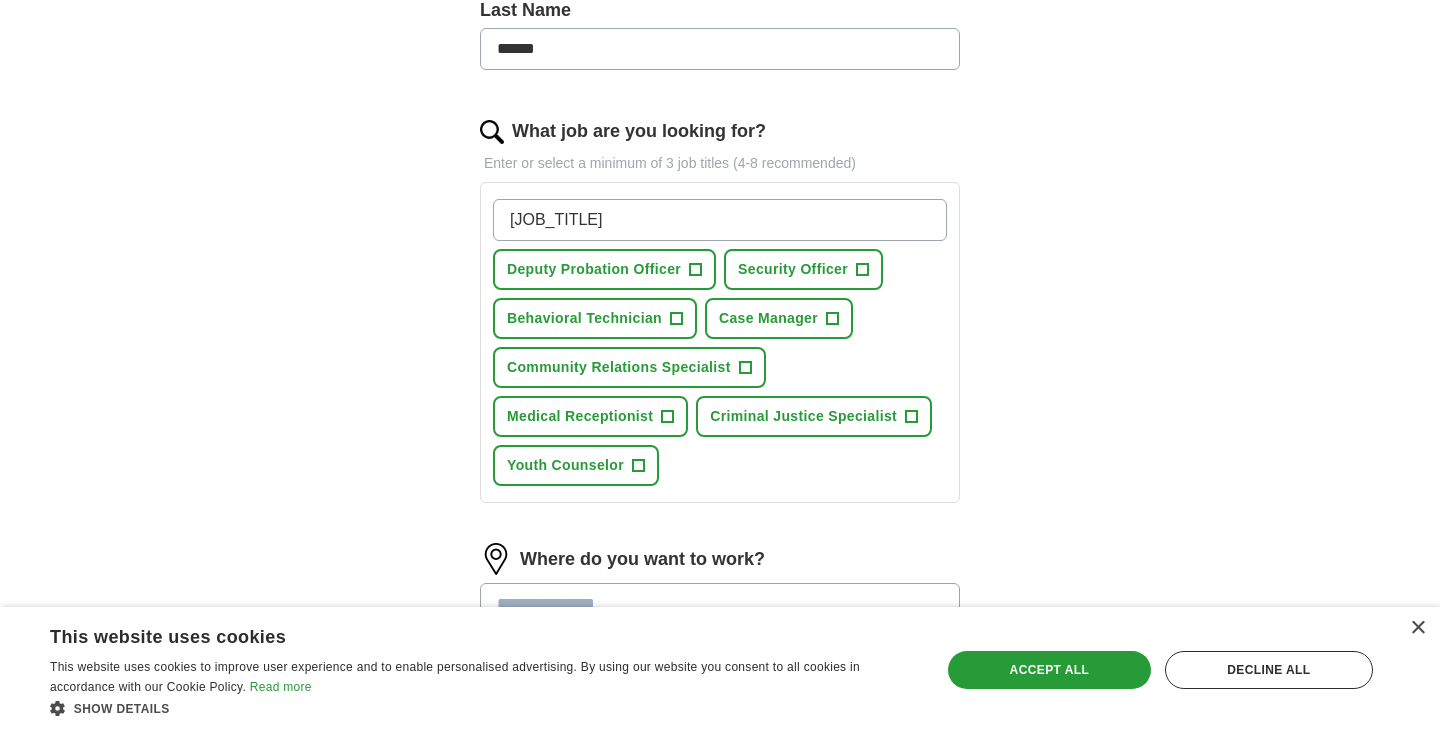 type on "[JOB_TITLE]" 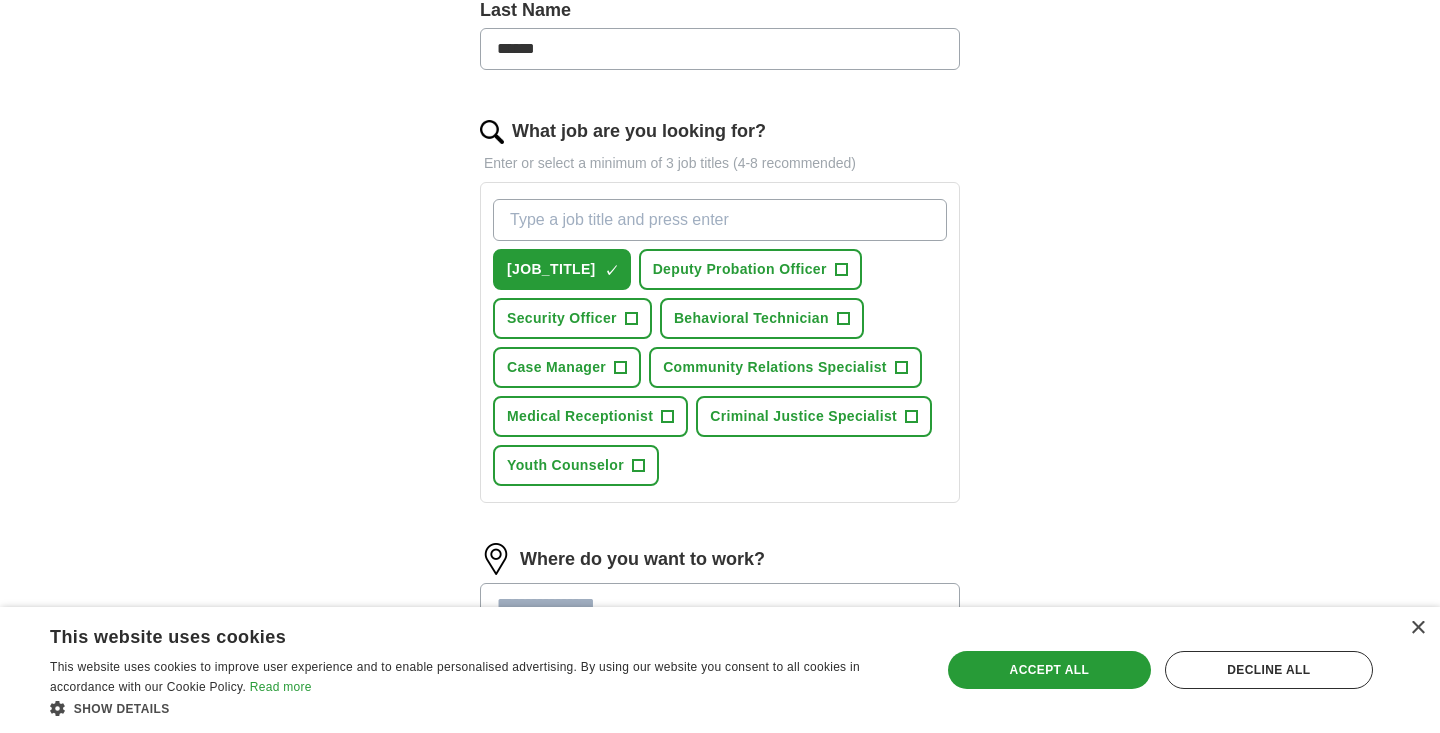click on "×" at bounding box center [0, 0] 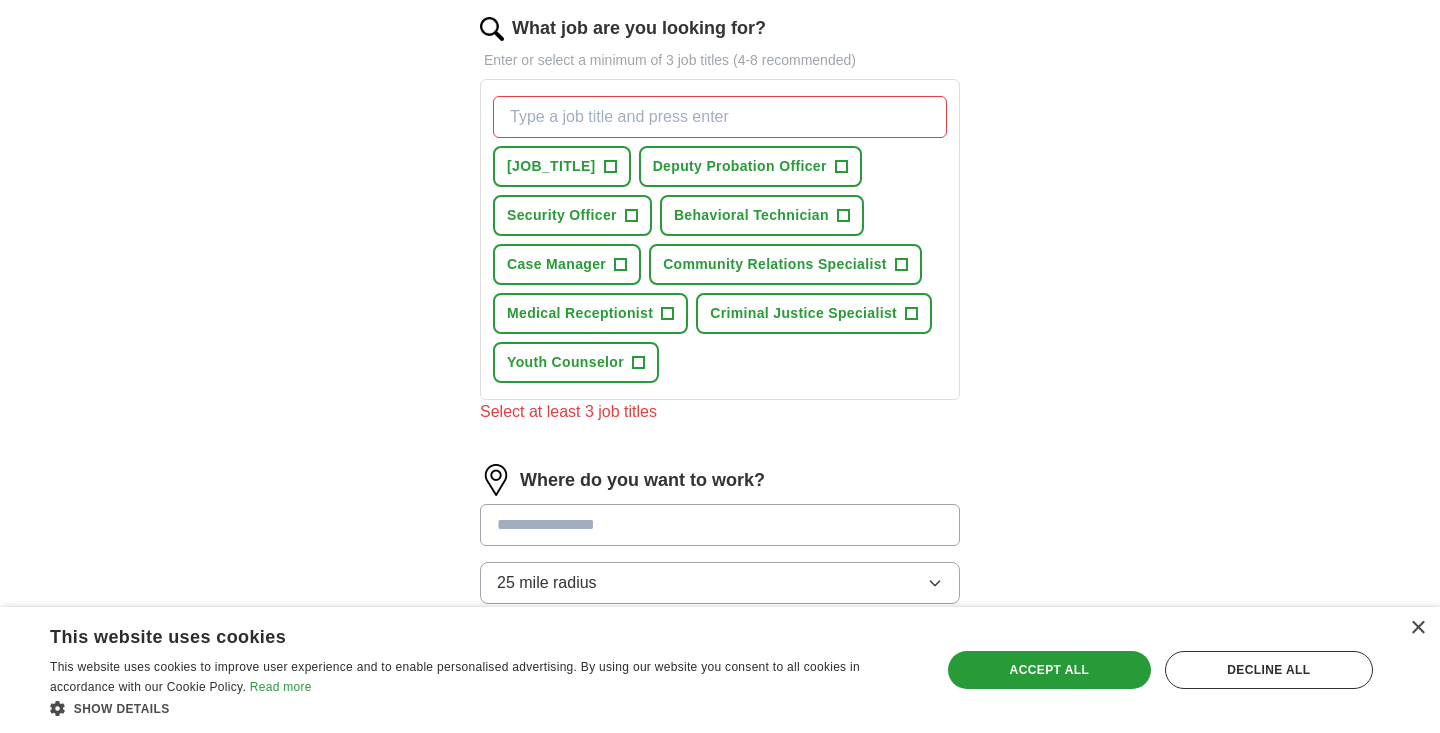 scroll, scrollTop: 658, scrollLeft: 0, axis: vertical 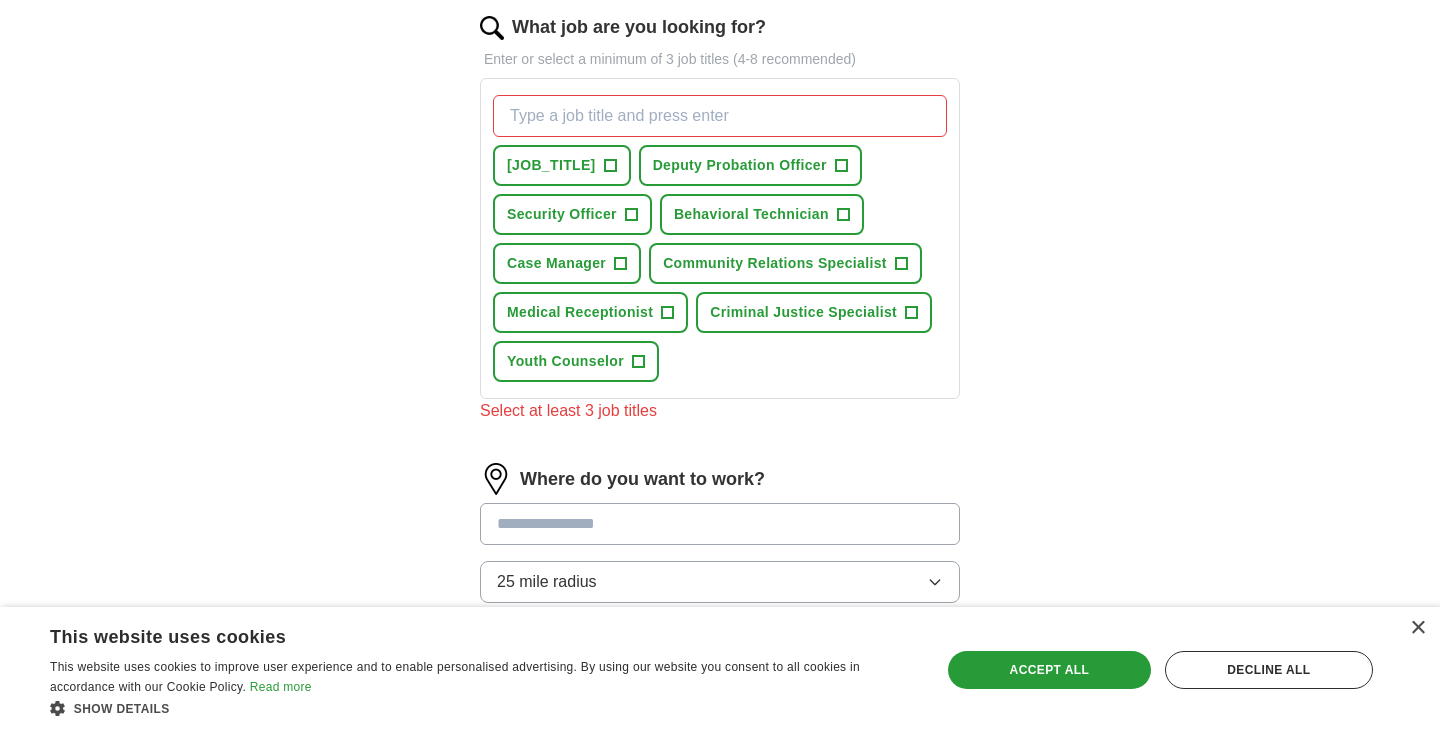 click on "Medical Receptionist" at bounding box center (580, 312) 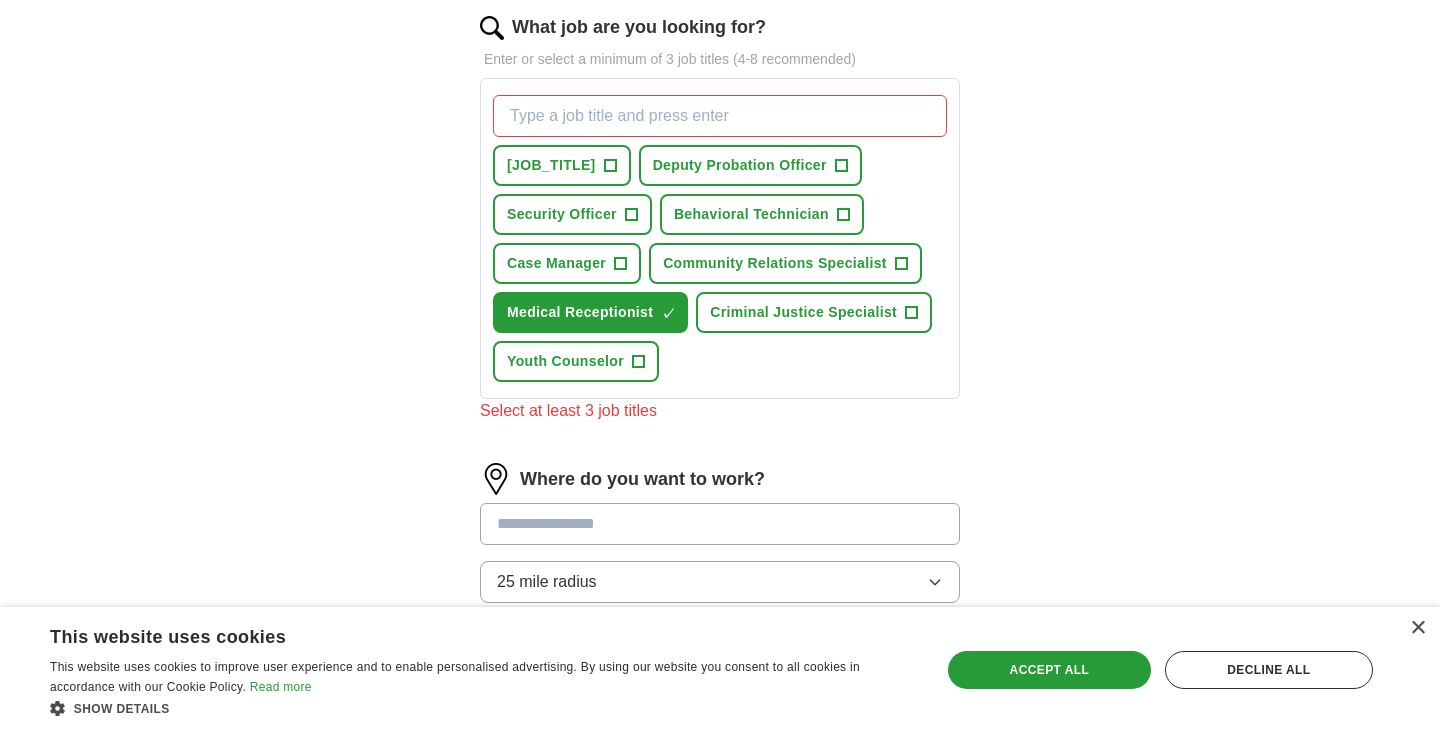 click on "Criminal Justice Specialist" at bounding box center (803, 312) 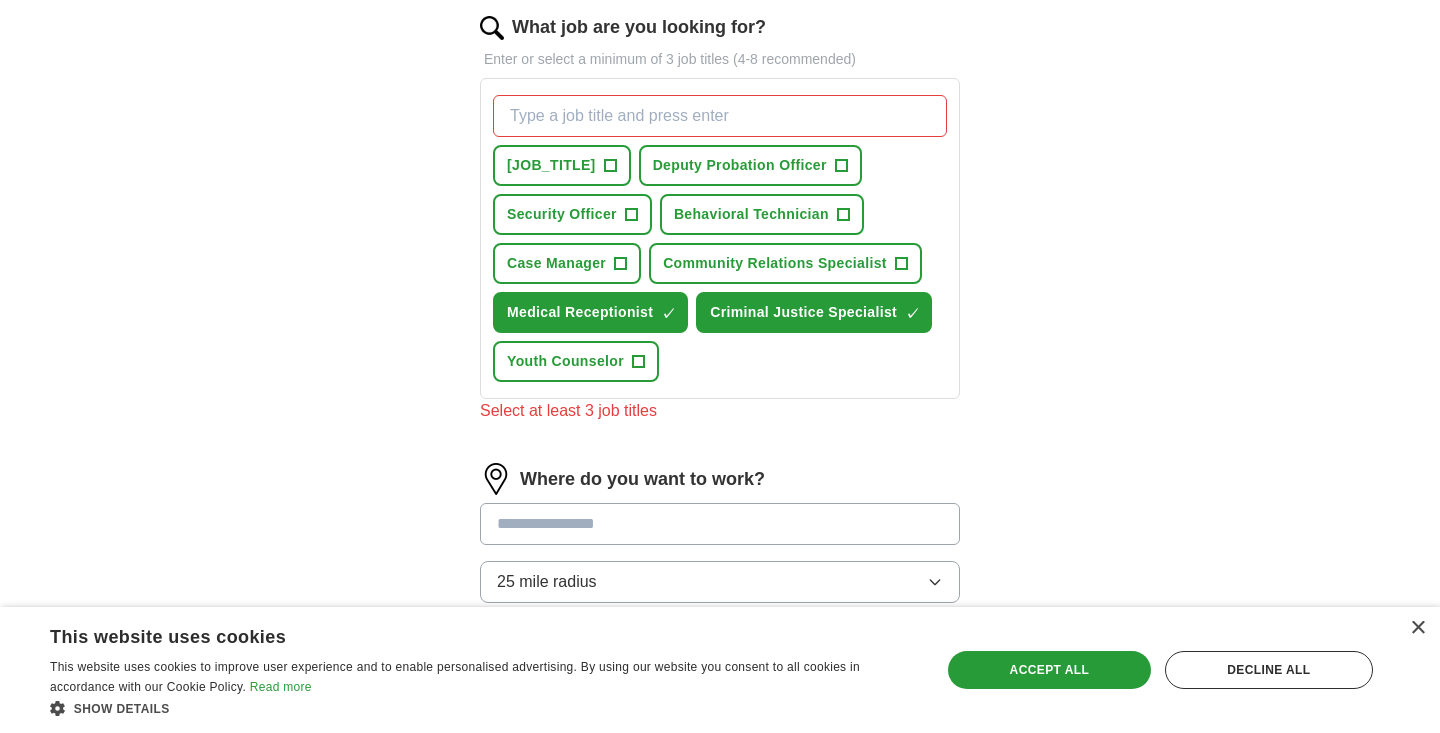 click on "Deputy Probation Officer +" at bounding box center [750, 165] 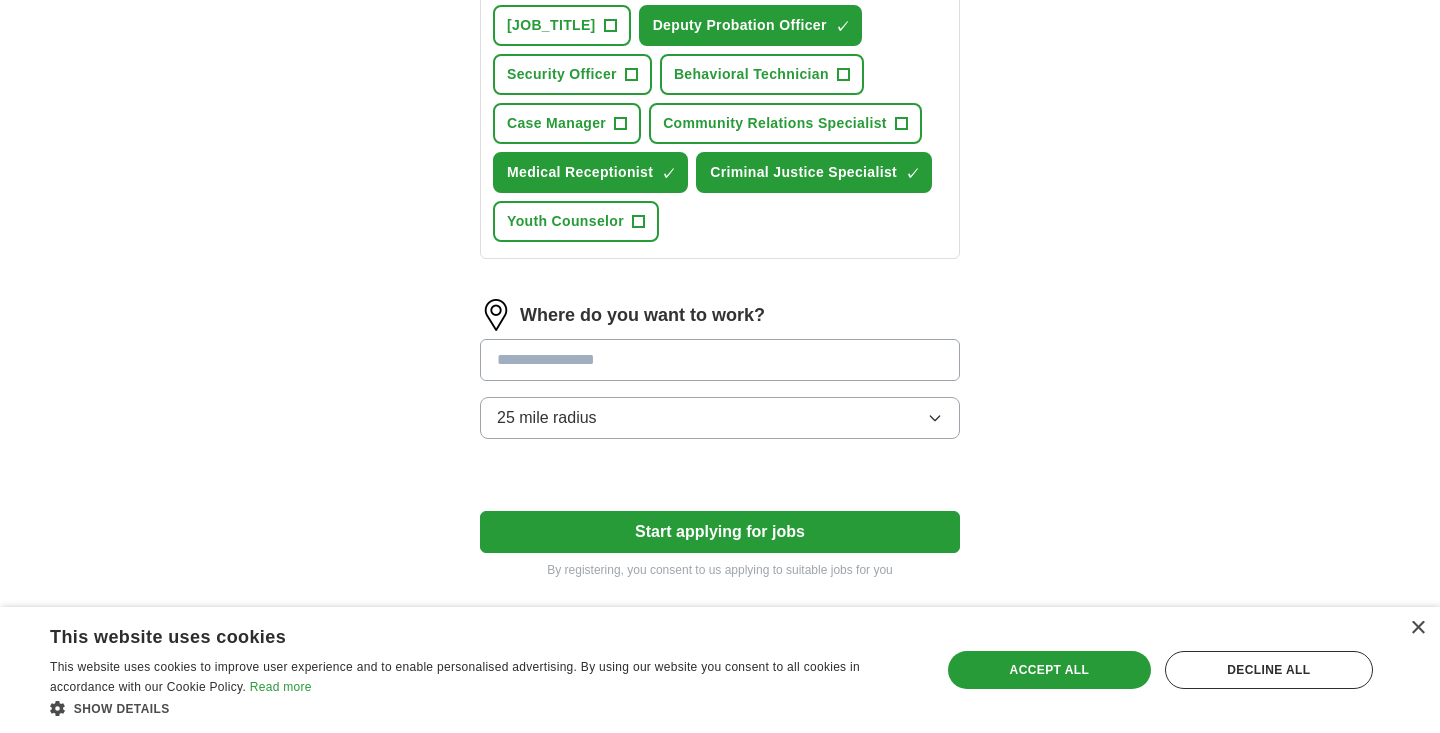 scroll, scrollTop: 798, scrollLeft: 0, axis: vertical 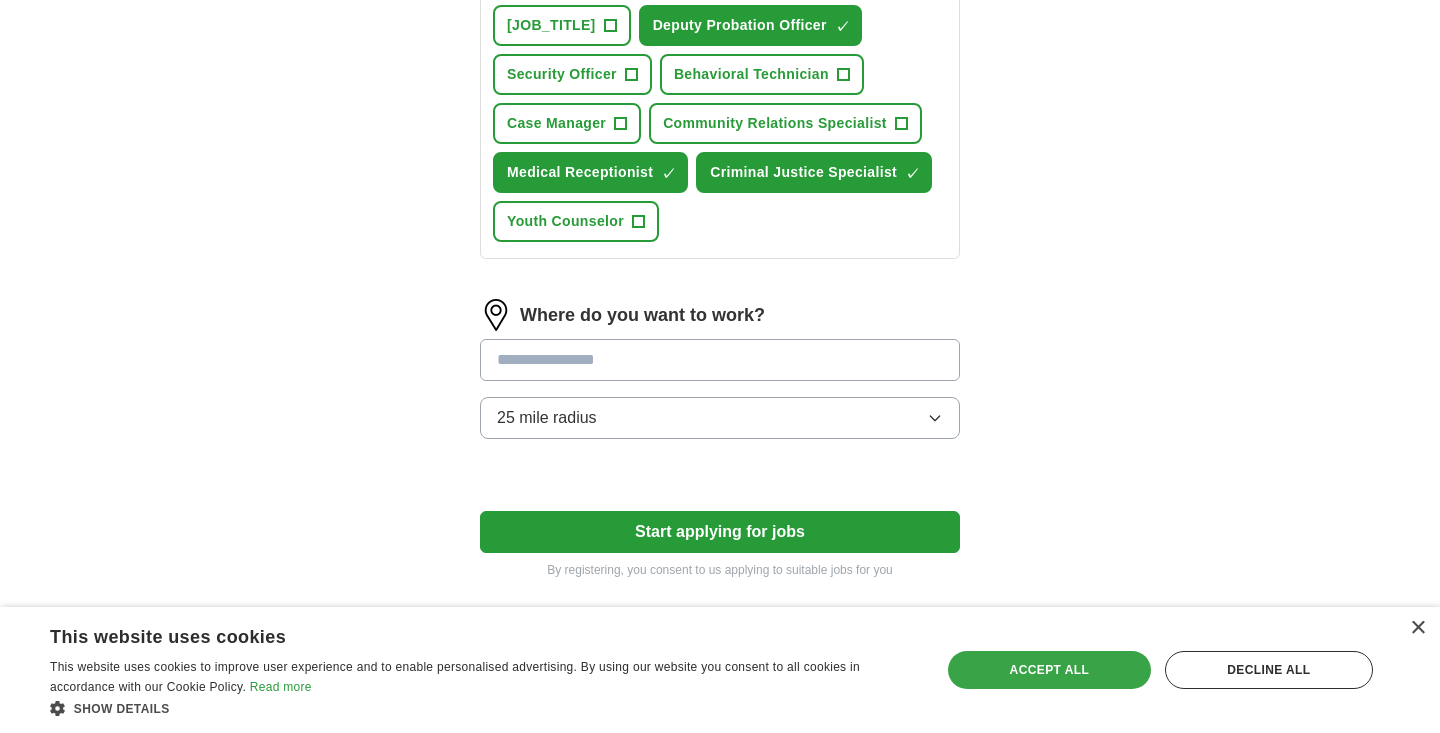 click on "Accept all" at bounding box center [1049, 670] 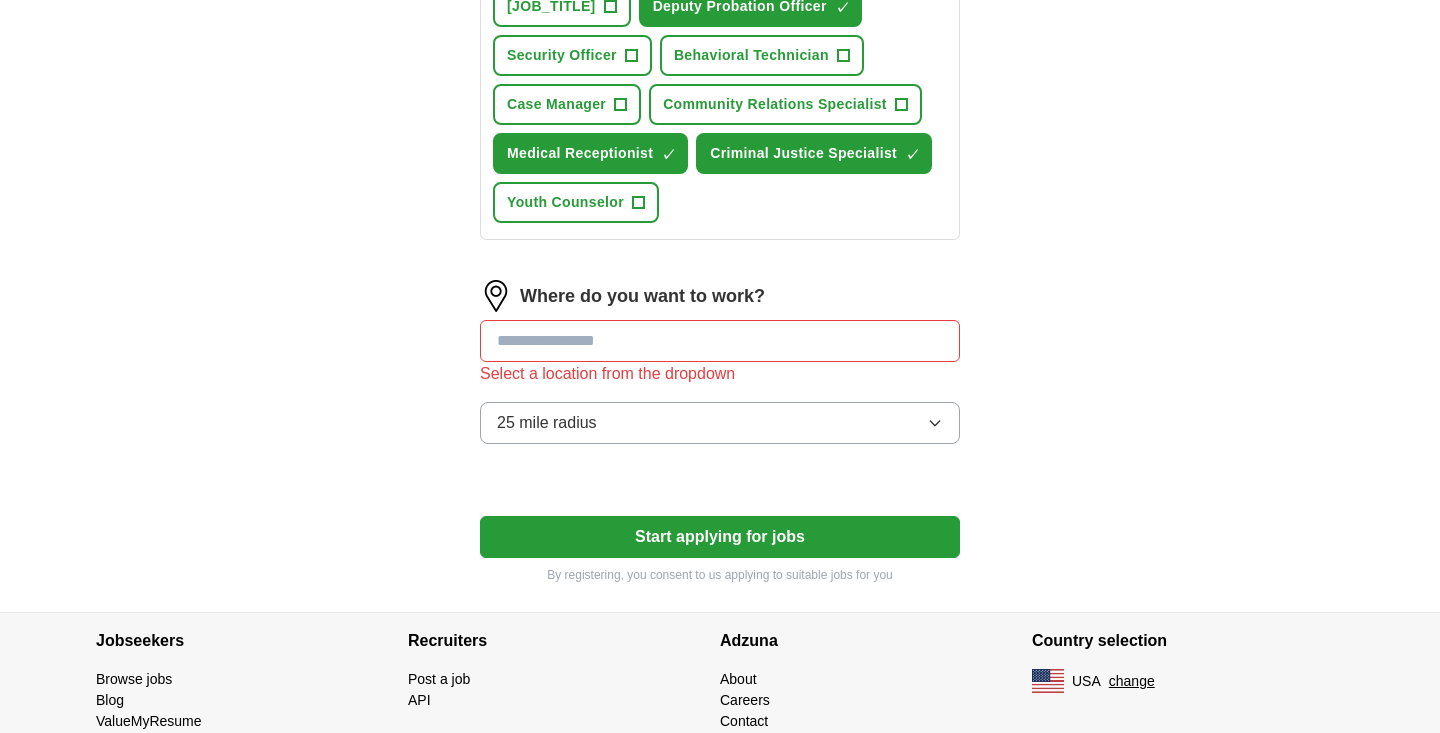 scroll, scrollTop: 822, scrollLeft: 0, axis: vertical 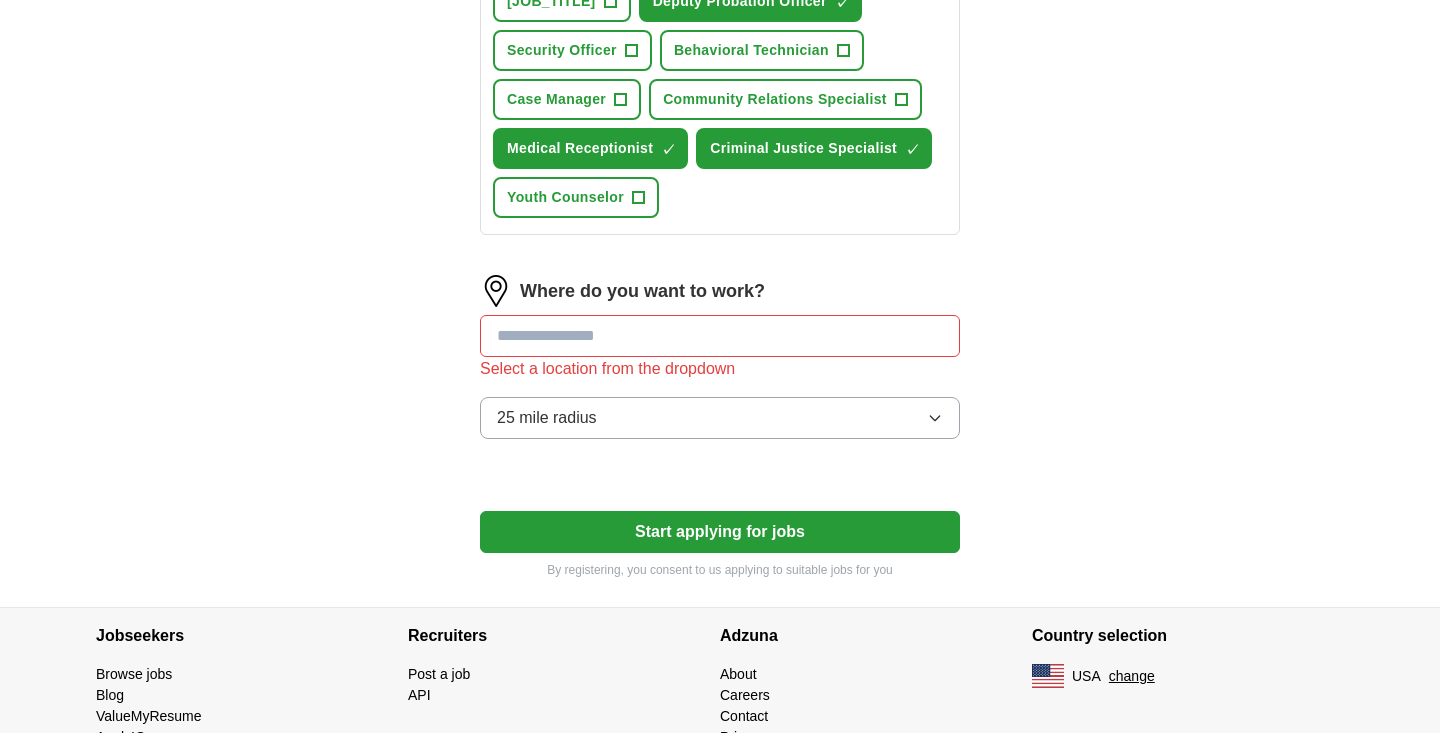 click at bounding box center [720, 336] 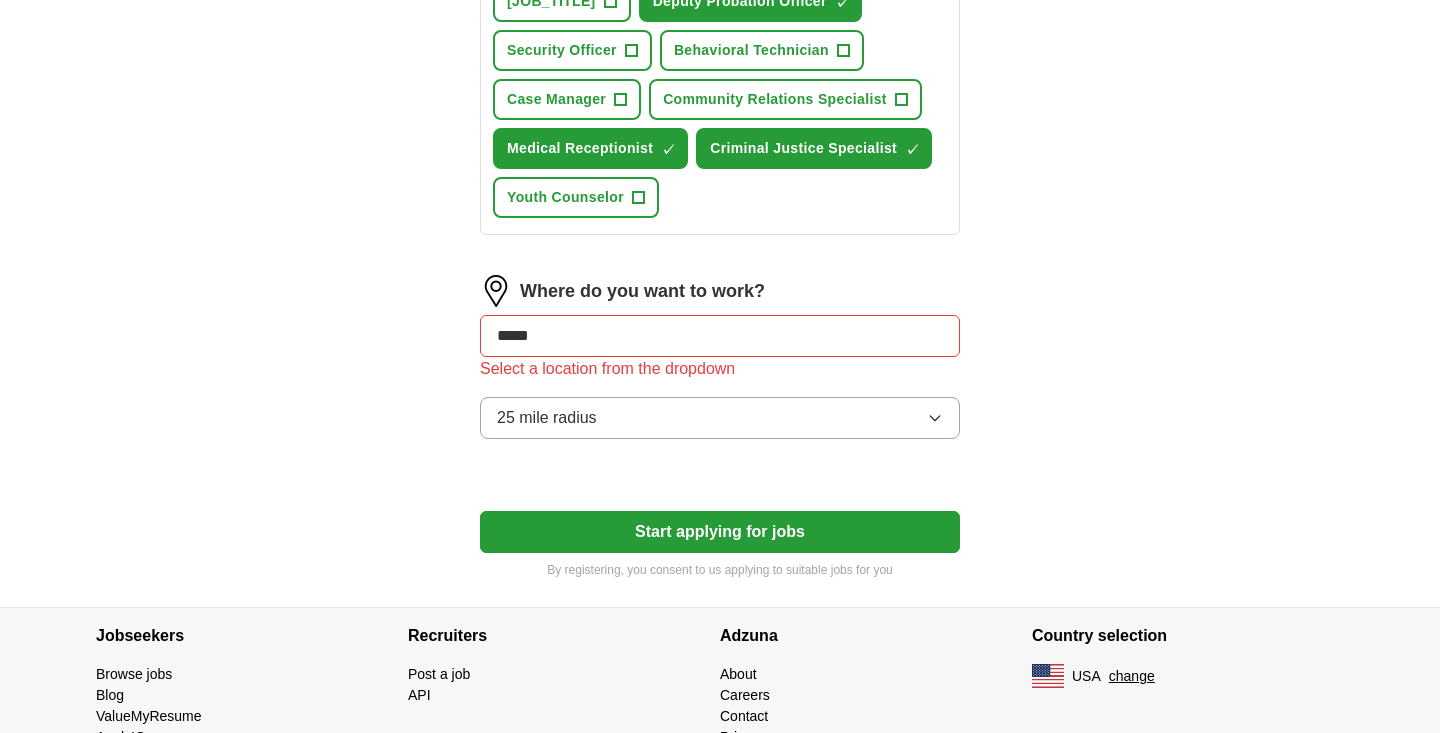 click on "Start applying for jobs" at bounding box center (720, 532) 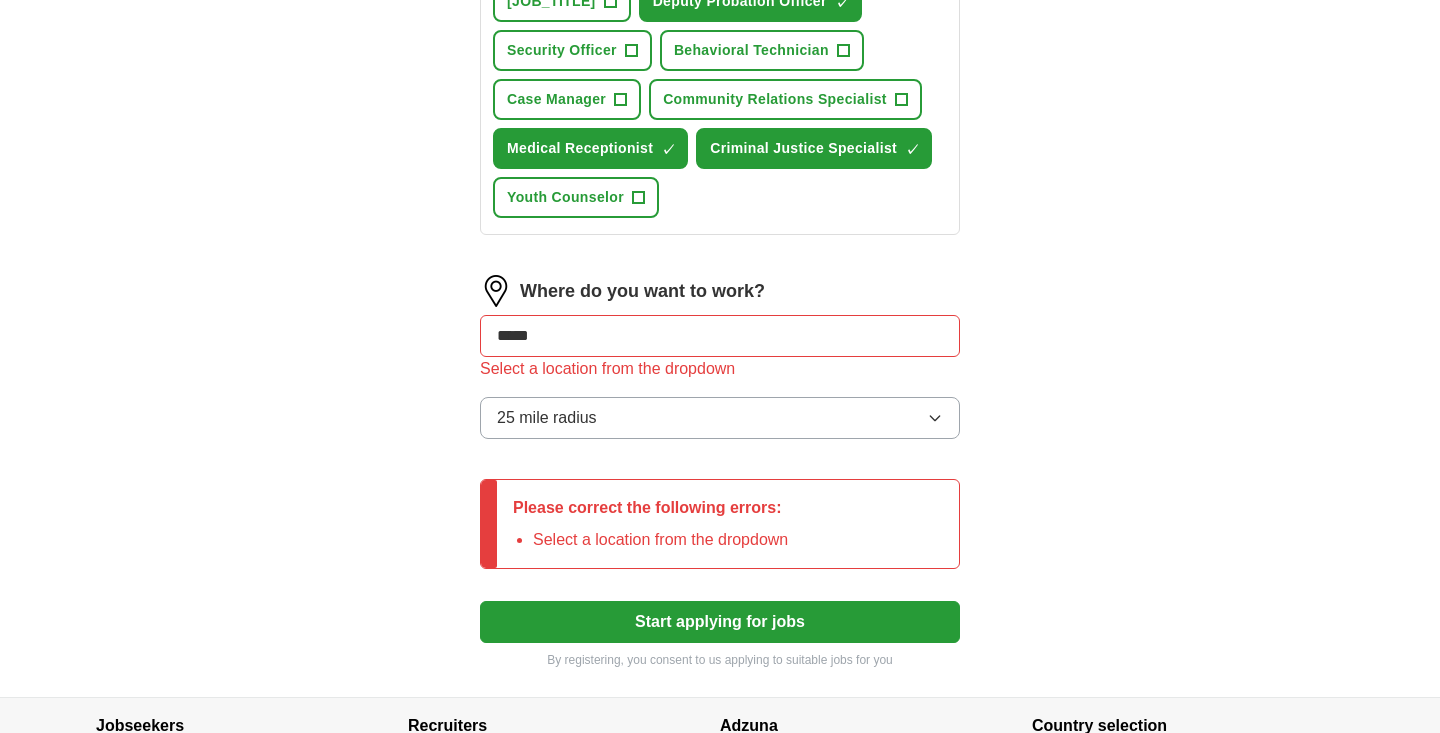click on "25 mile radius" at bounding box center [720, 418] 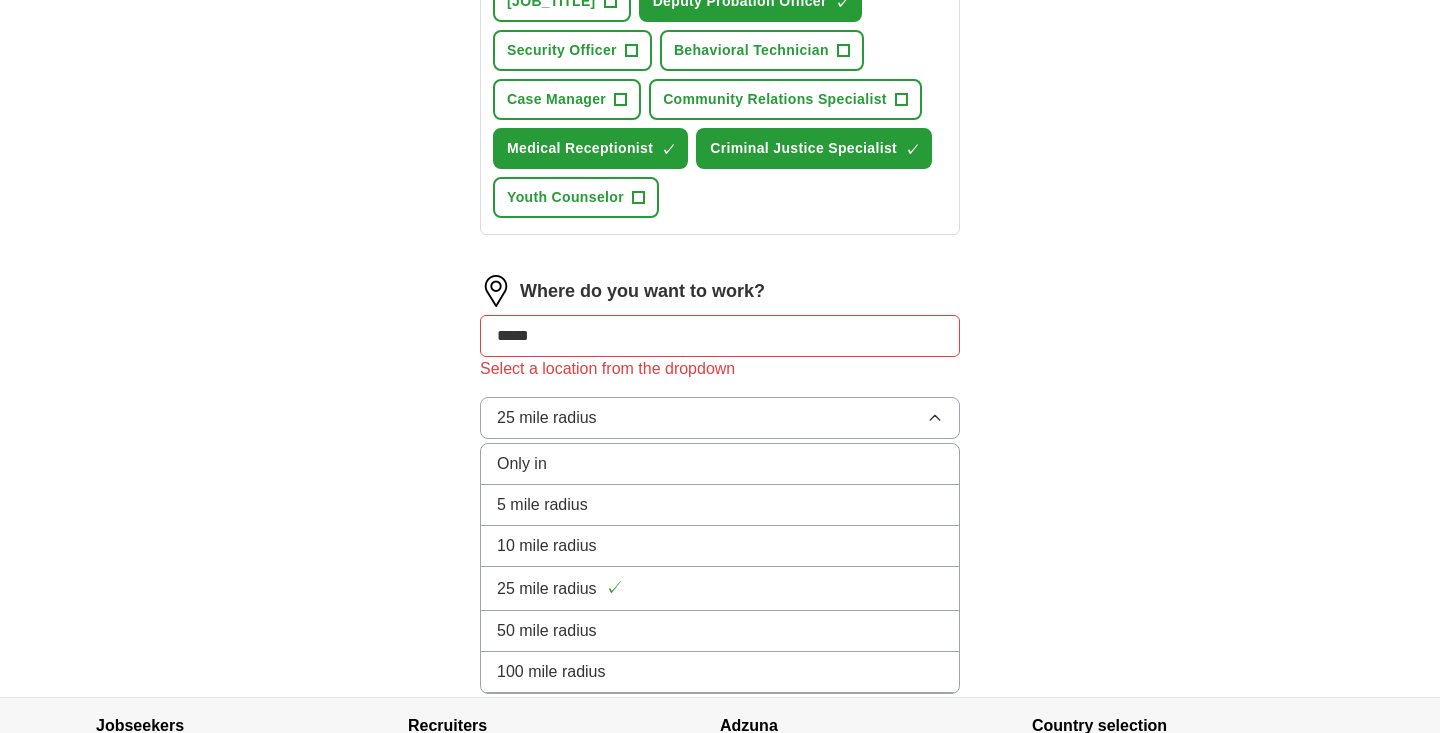 click on "*****" at bounding box center (720, 336) 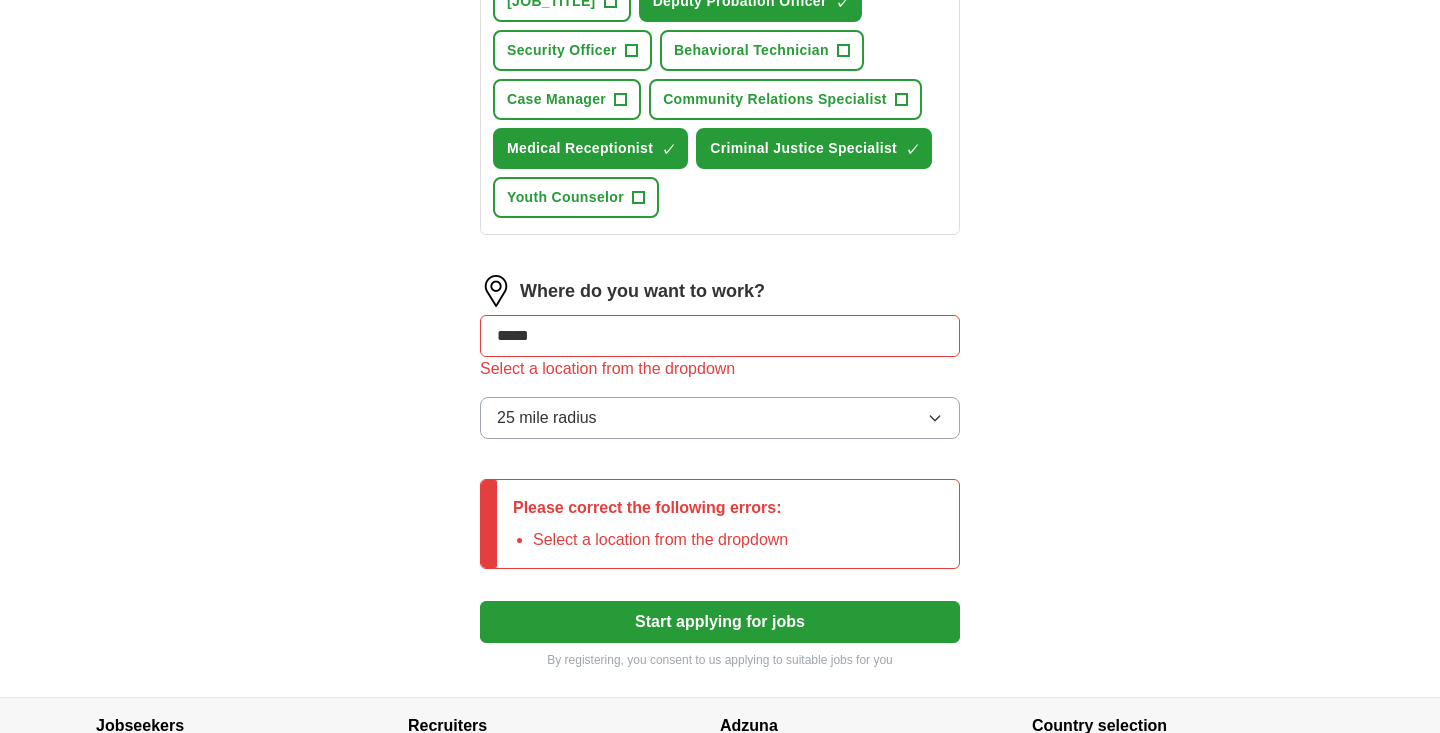 click on "Select a location from the dropdown" at bounding box center [720, 369] 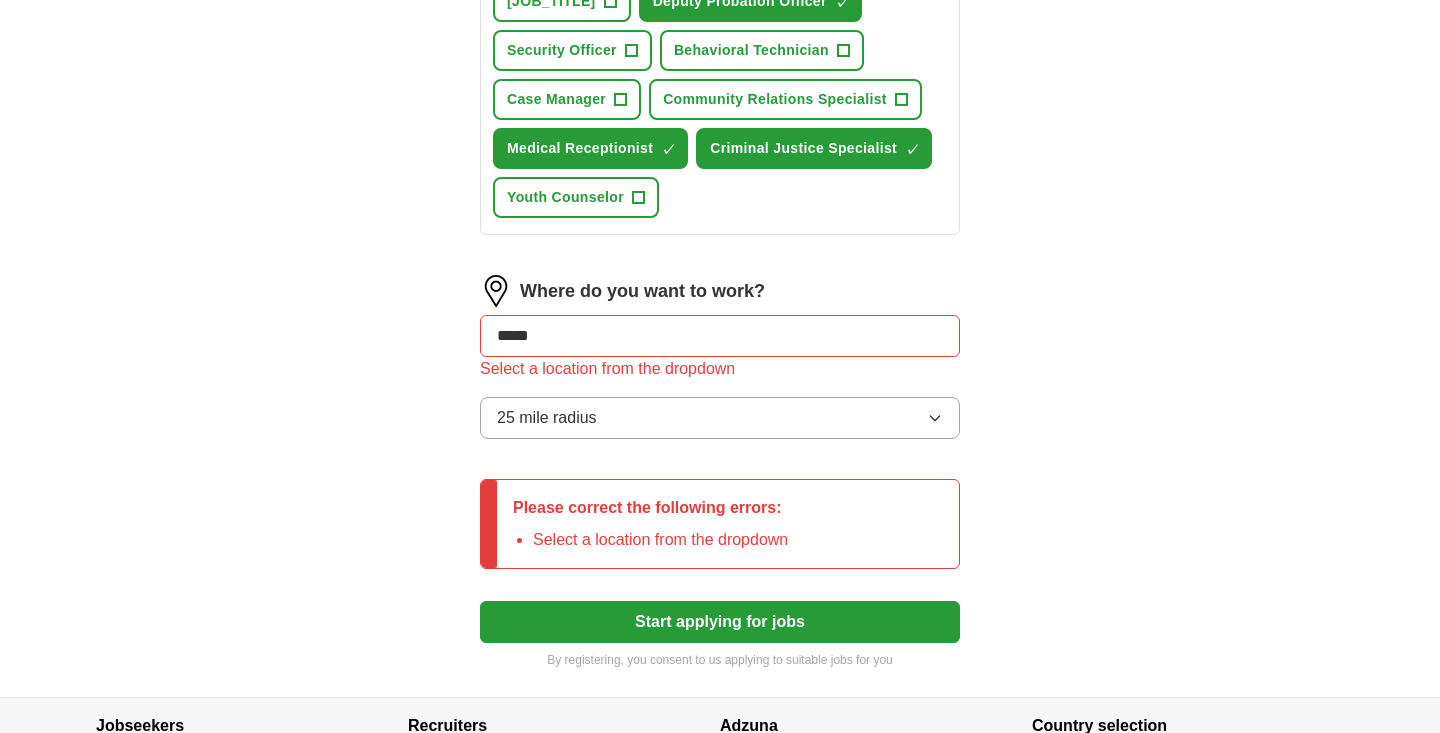 click on "*****" at bounding box center (720, 336) 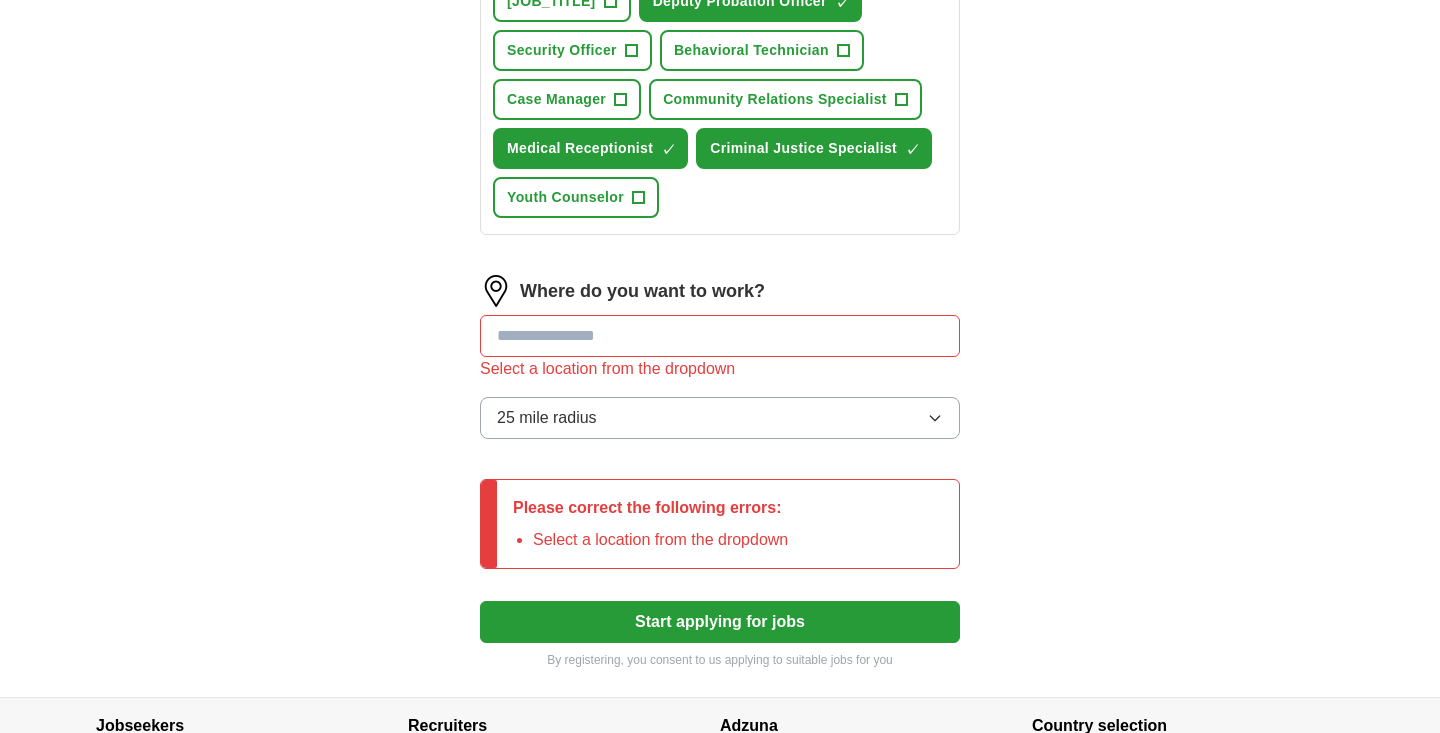 click on "Resume_[LAST][FIRST]_2025.docx [DATE], [TIME] By uploading your resume you agree to our T&Cs and Privacy Notice. First Name ***** Last Name ****** What job are you looking for? Enter or select a minimum of 3 job titles (4-8 recommended) [JOB_TITLE] + Deputy Probation Officer ✓ × Security Officer + Behavioral Technician + Case Manager + Community Relations Specialist + Medical Receptionist ✓ × Criminal Justice Specialist ✓ × Youth Counselor + Where do you want to work? Select a location from the dropdown 25 mile radius Please correct the following errors: Select a location from the dropdown Start applying for jobs By registering, you consent to us applying to suitable jobs for you" at bounding box center [720, 24] 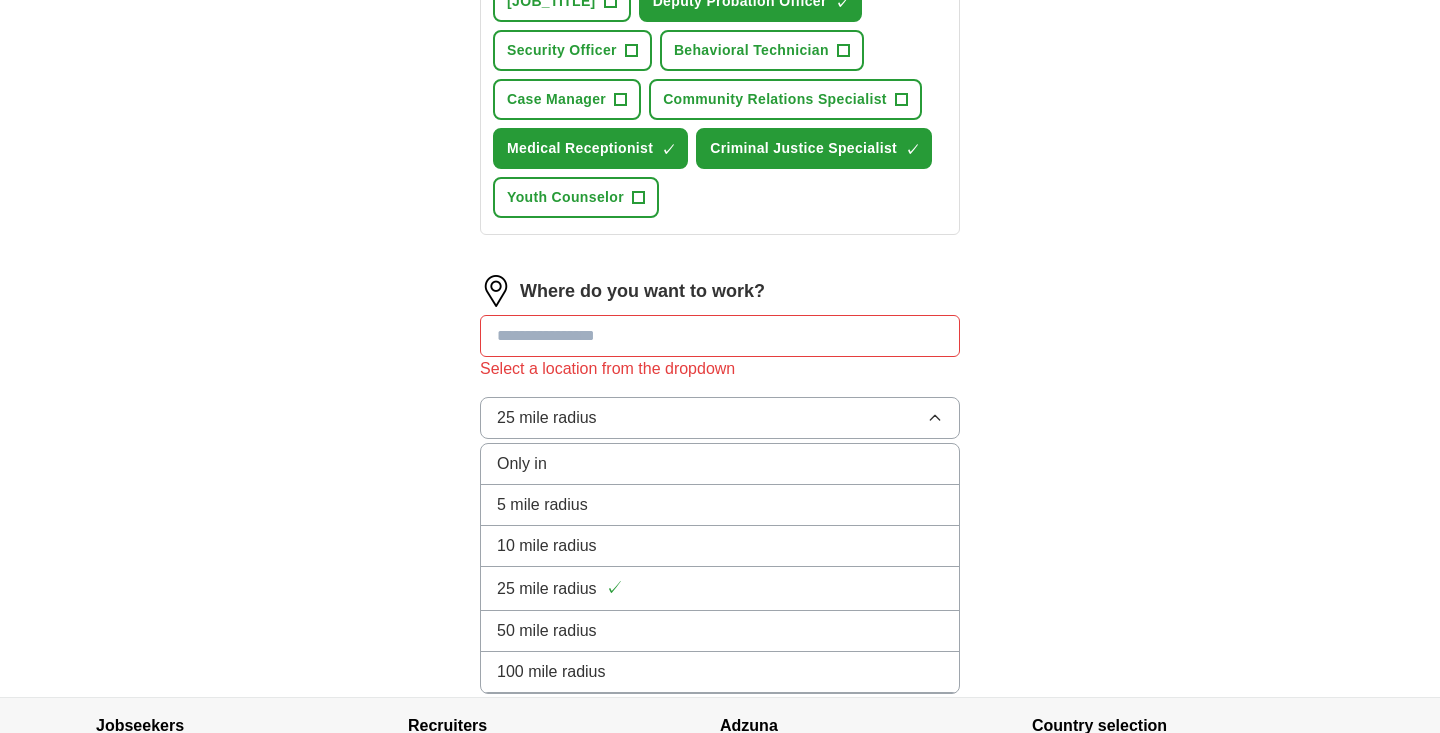 click on "50 mile radius" at bounding box center (720, 631) 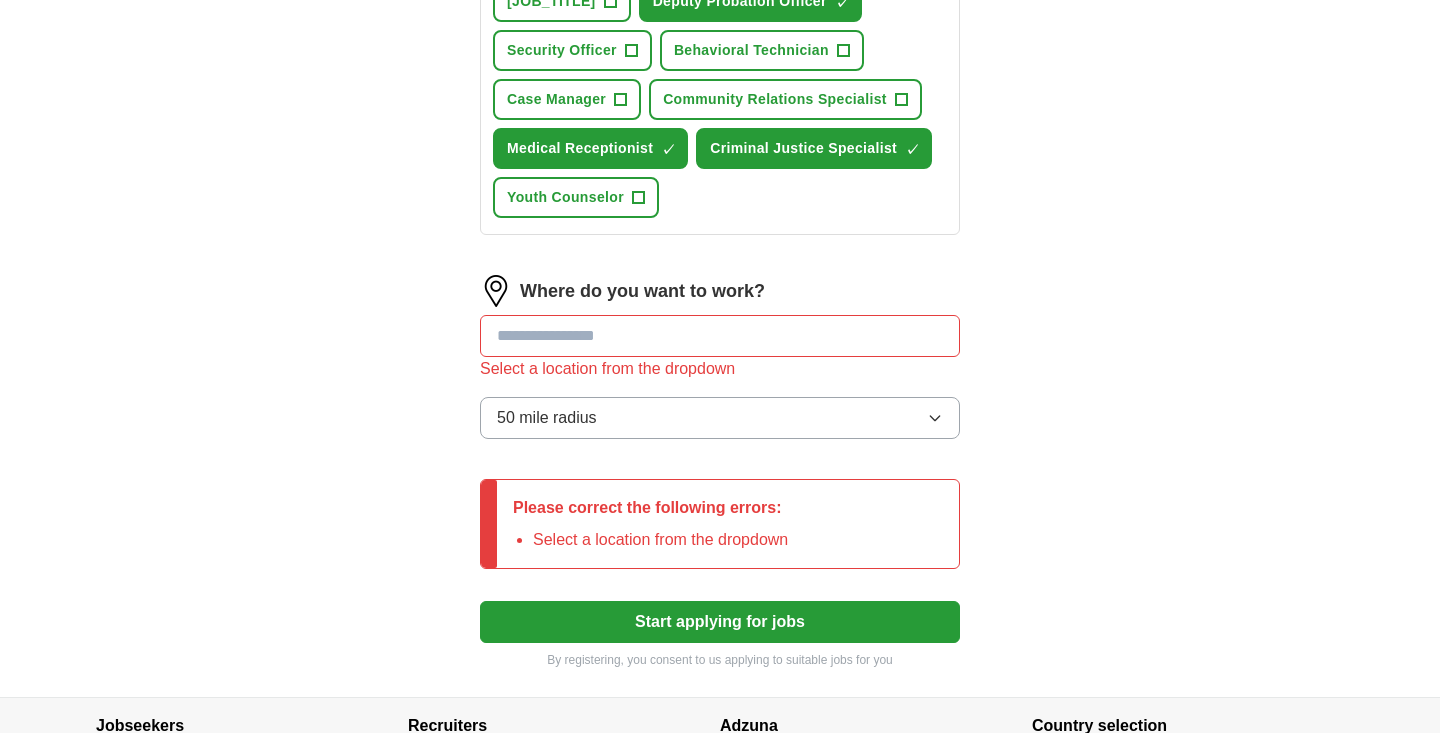 click at bounding box center (720, 336) 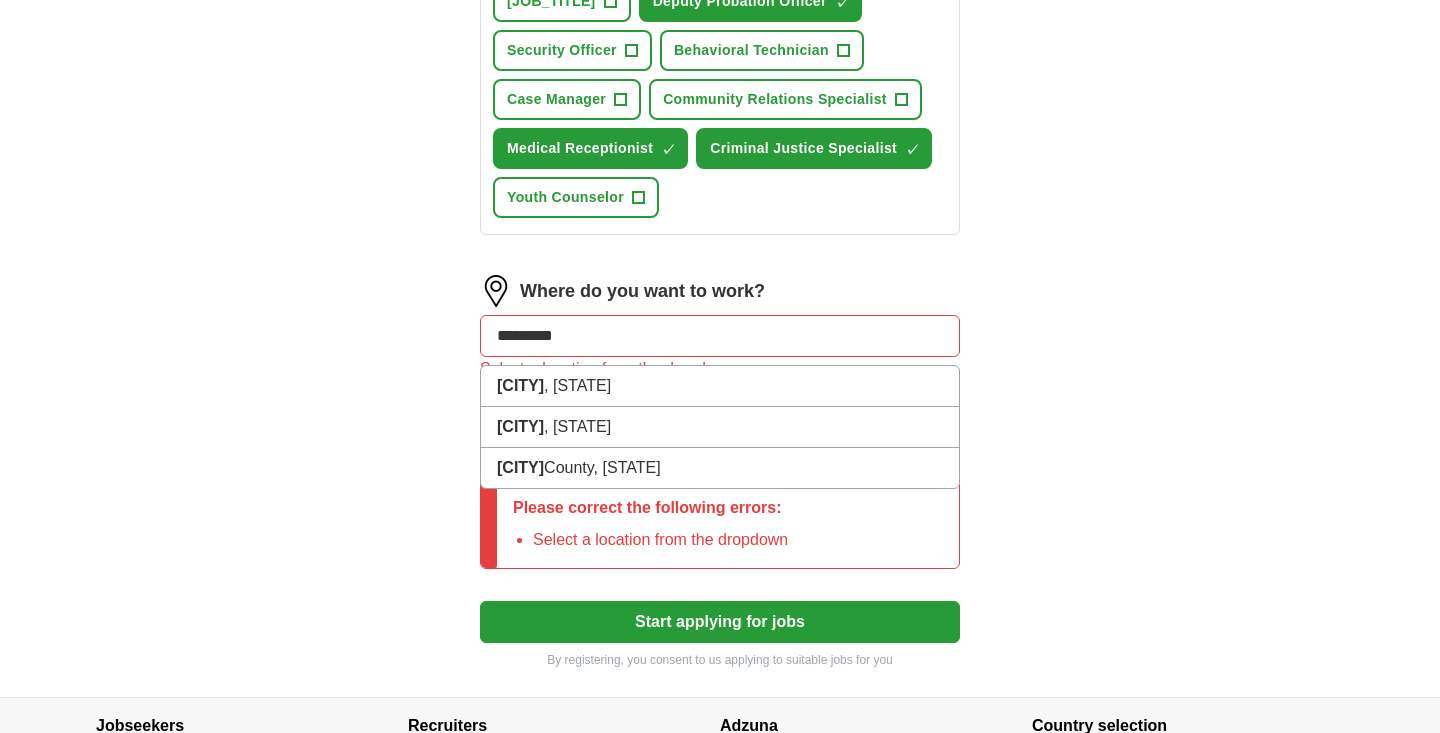 type on "**********" 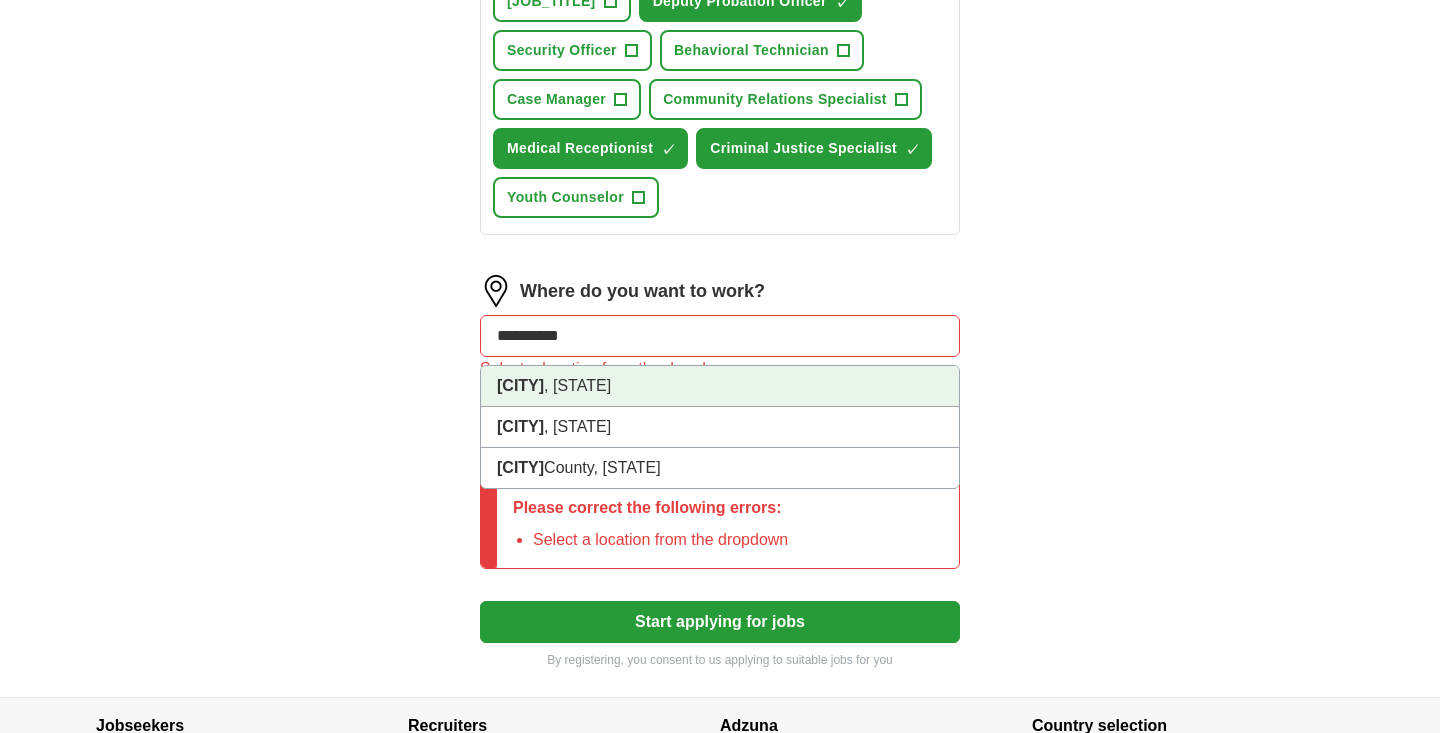 click on "[CITY], [STATE]" at bounding box center [720, 386] 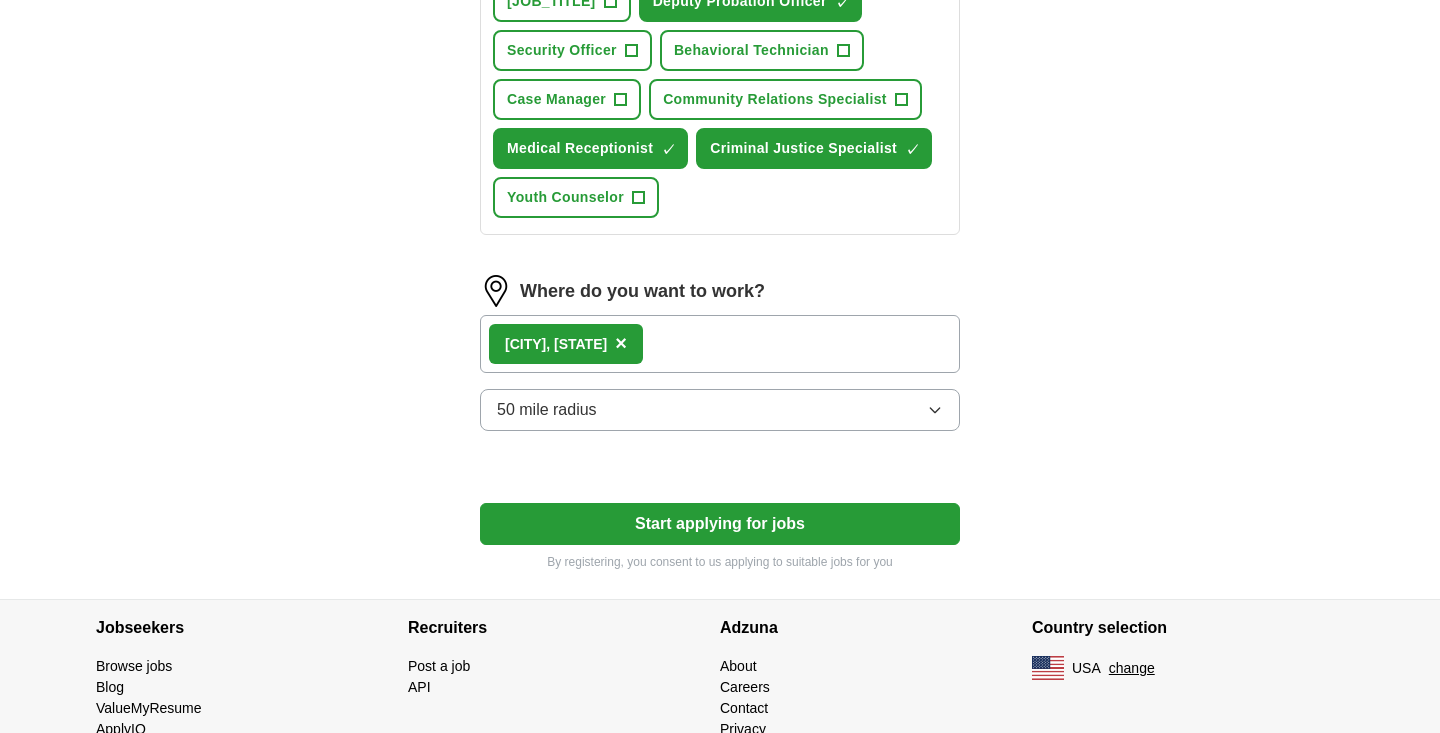 click on "Start applying for jobs" at bounding box center [720, 524] 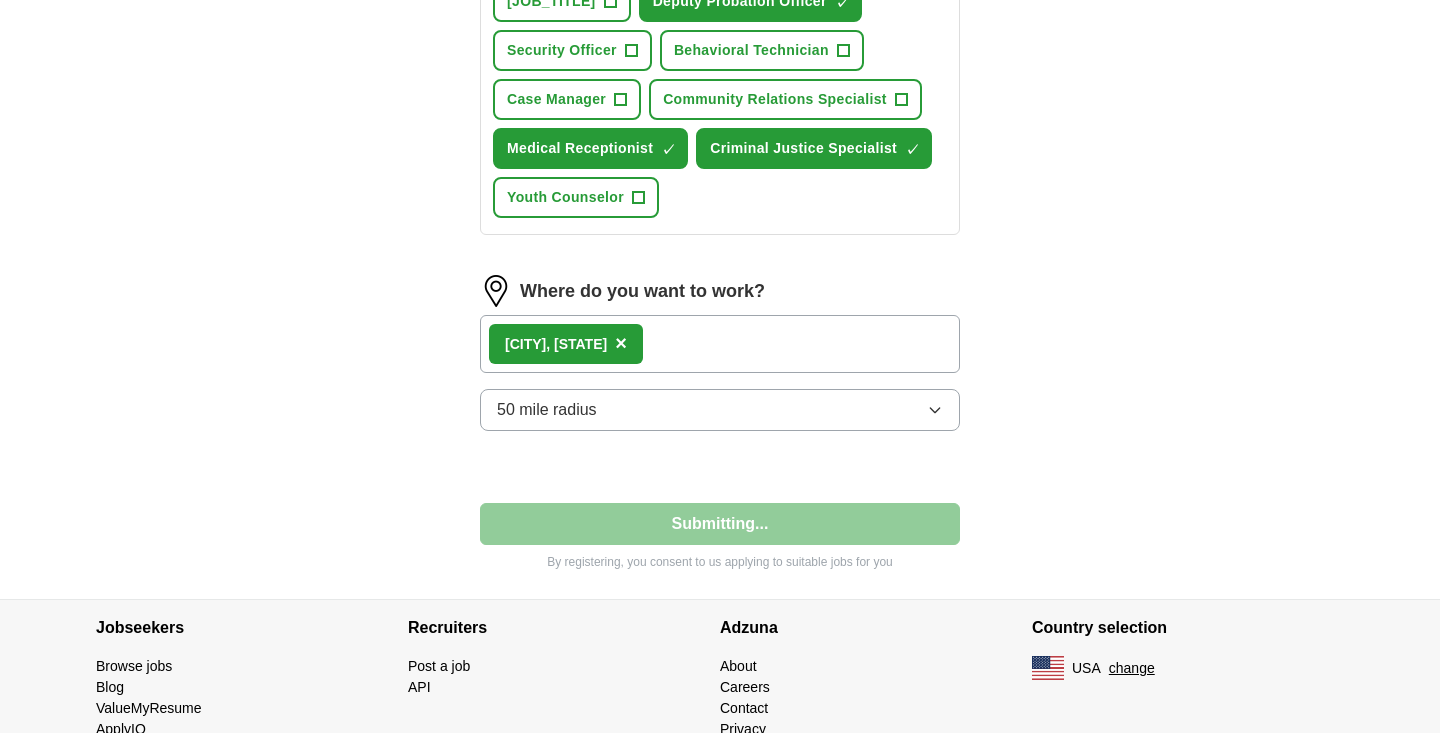 scroll, scrollTop: 154, scrollLeft: 0, axis: vertical 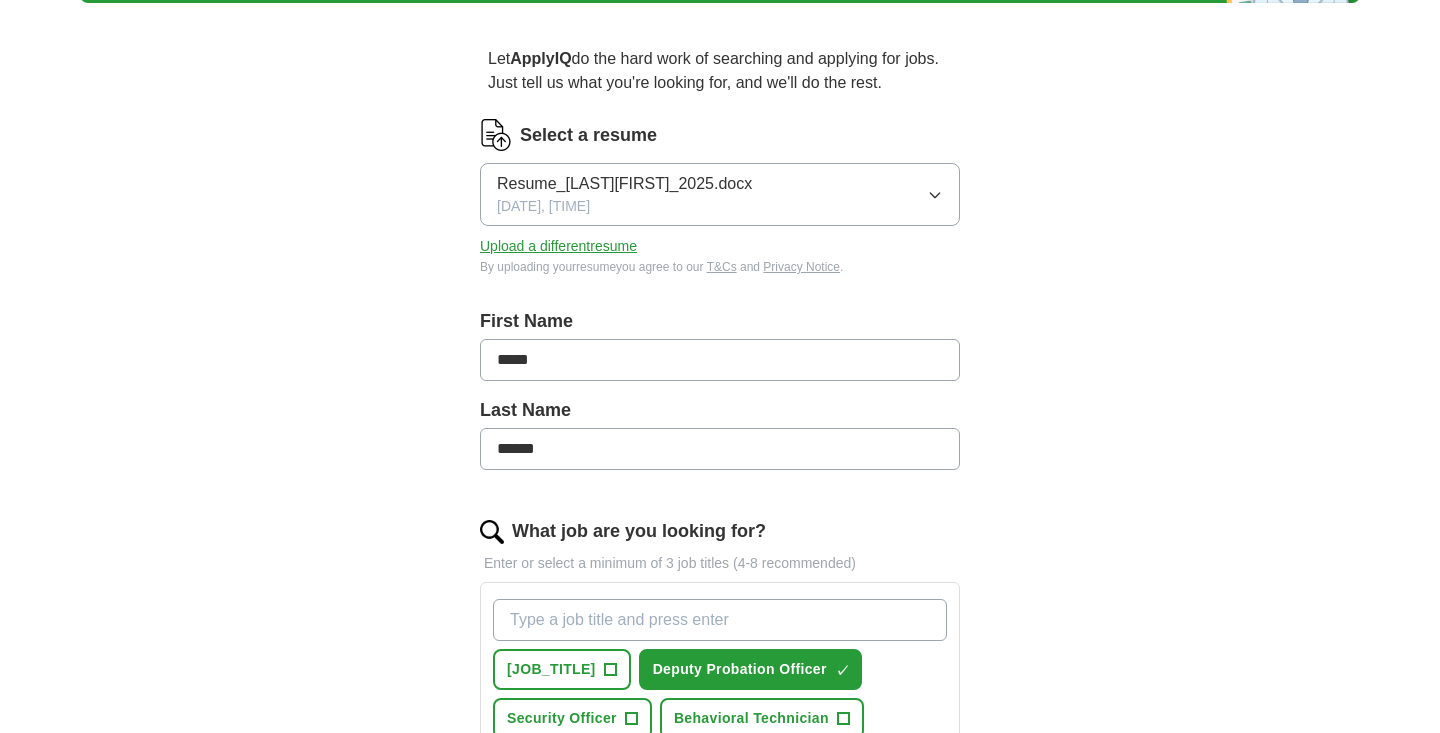 select on "**" 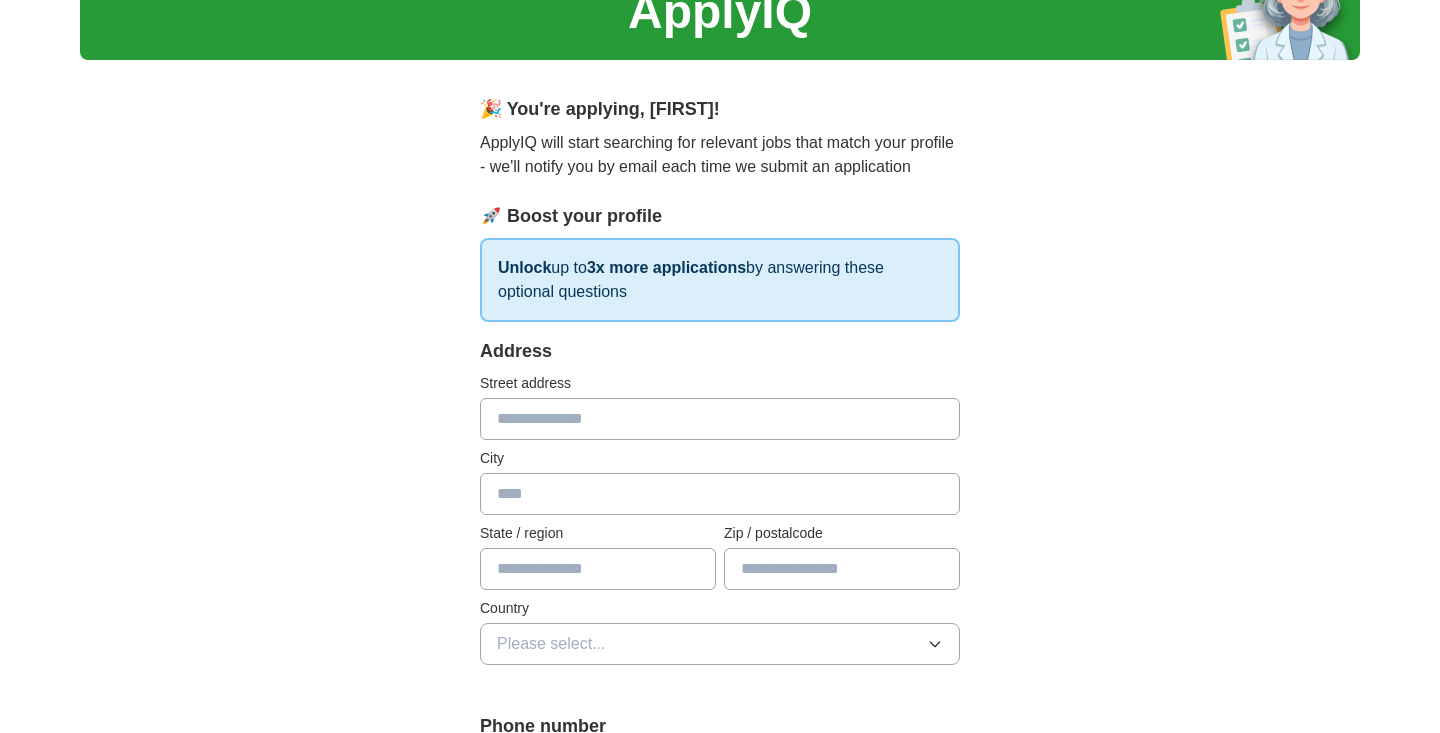scroll, scrollTop: 143, scrollLeft: 0, axis: vertical 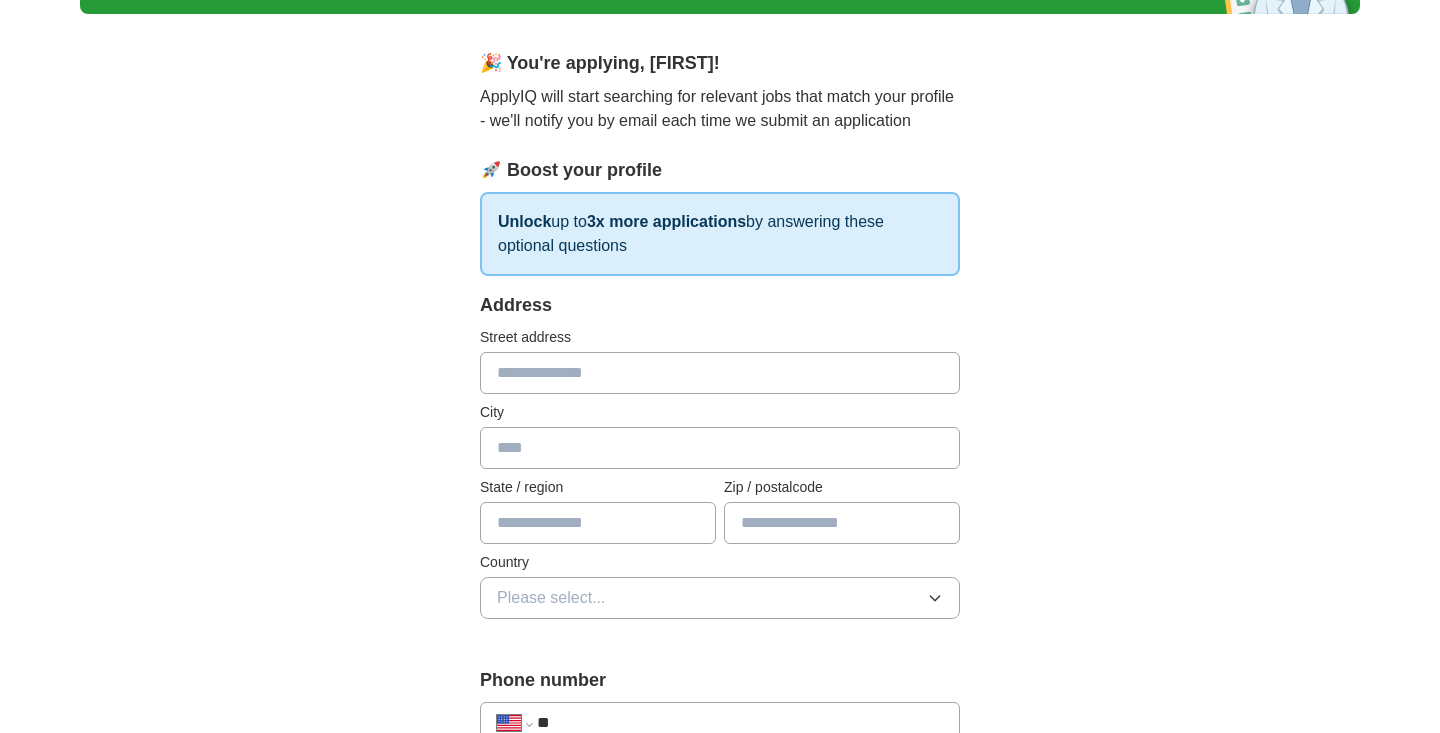 click on "Street address" at bounding box center (720, 360) 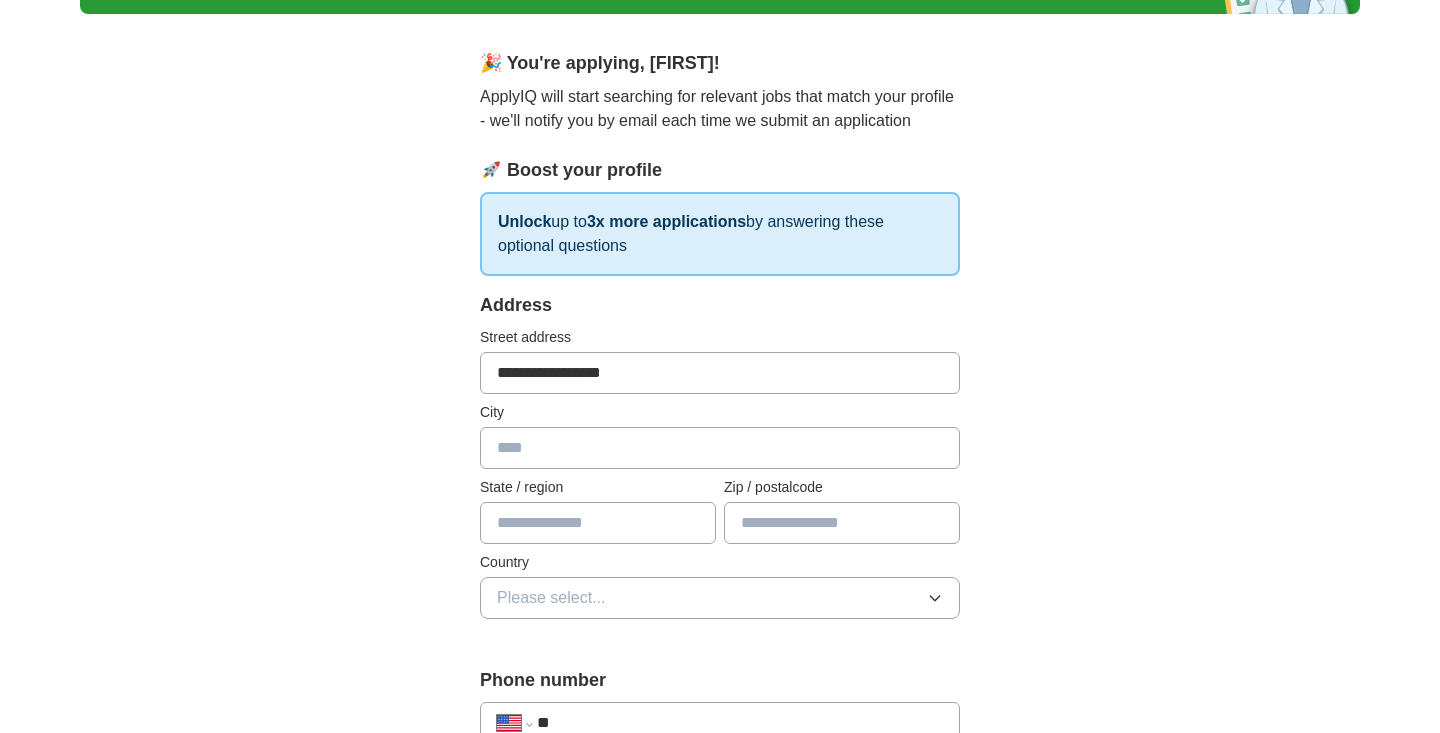 type on "*******" 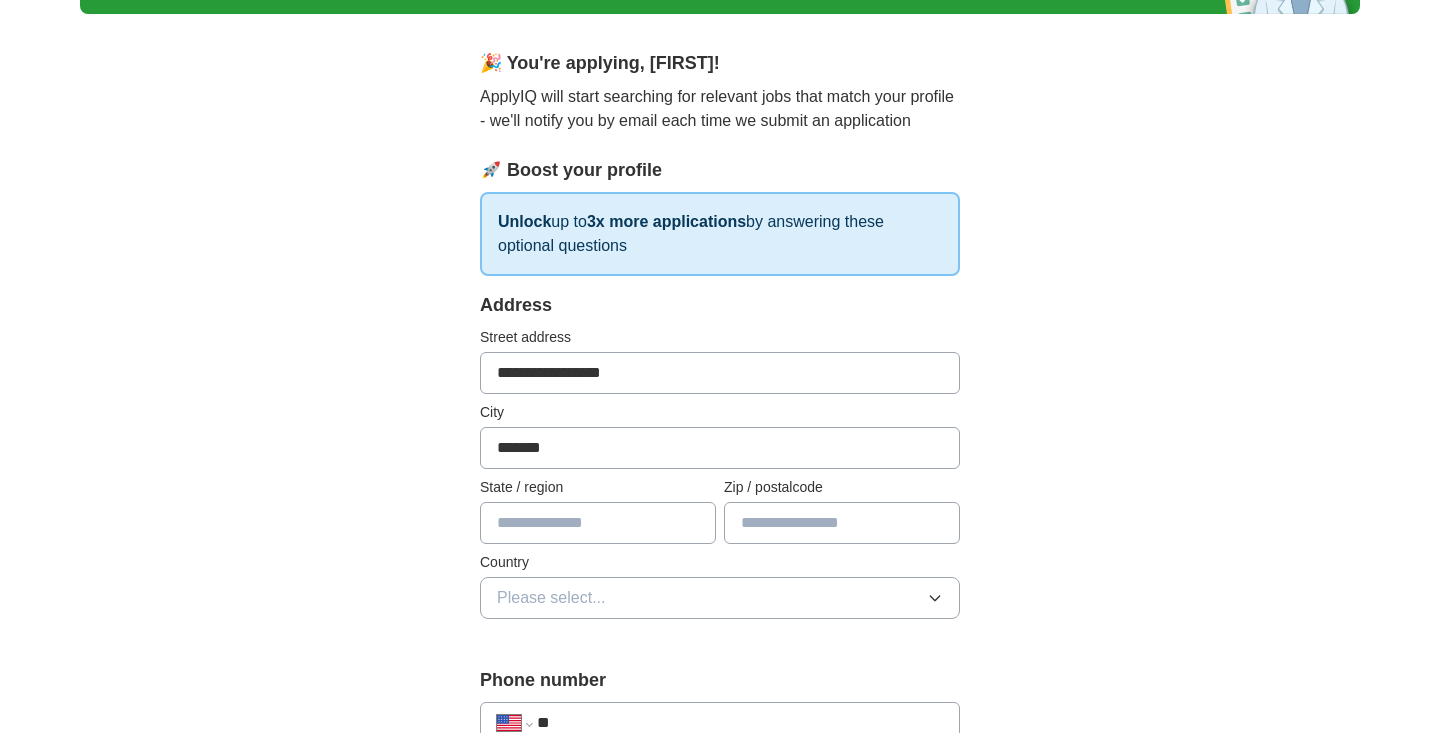 type on "**" 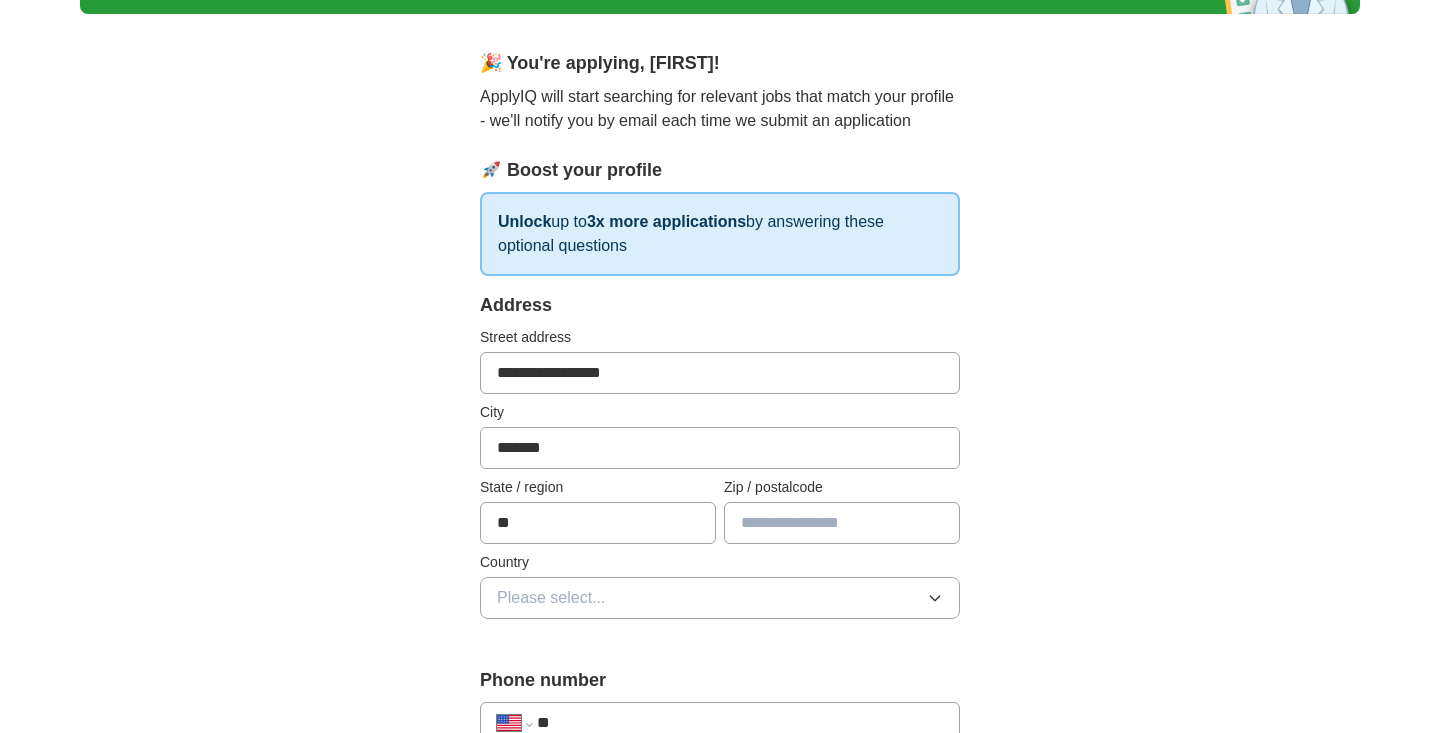 type on "*****" 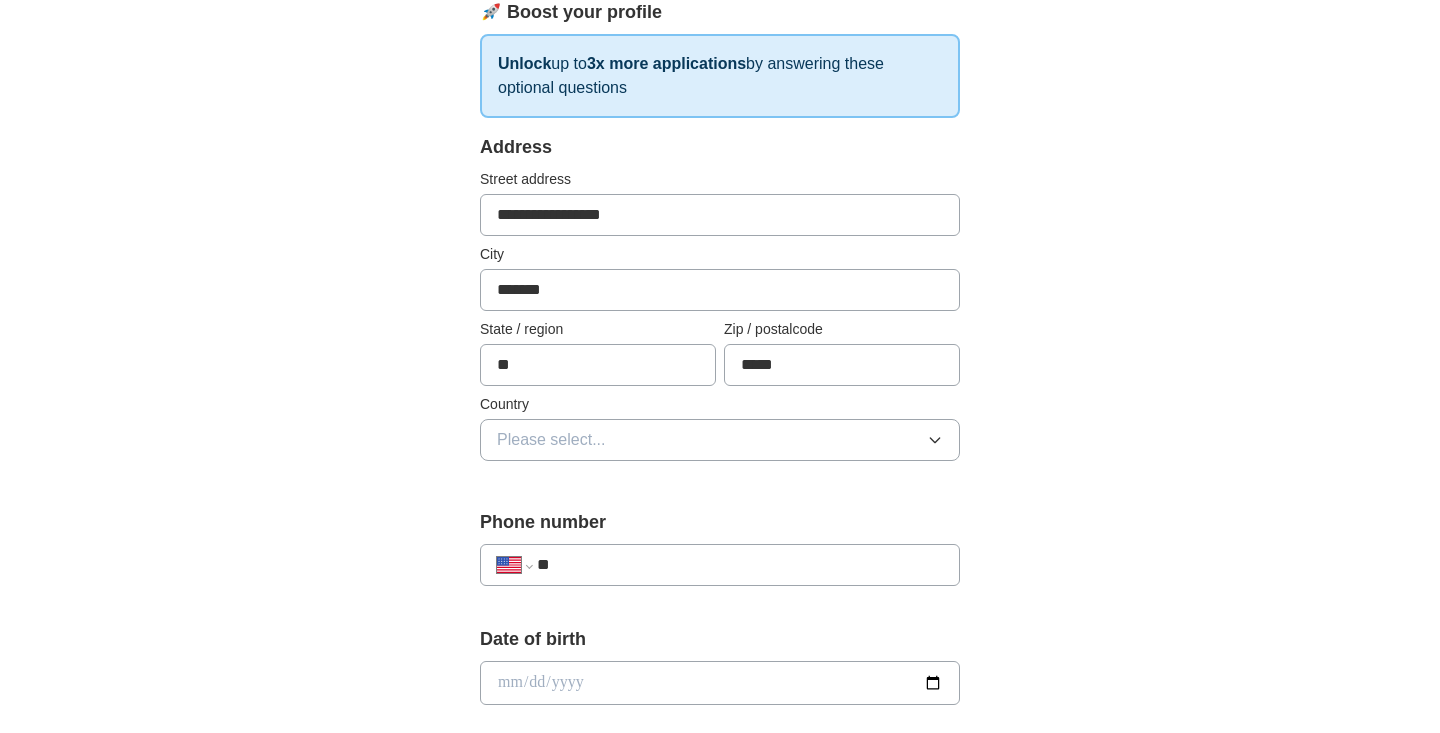 scroll, scrollTop: 302, scrollLeft: 0, axis: vertical 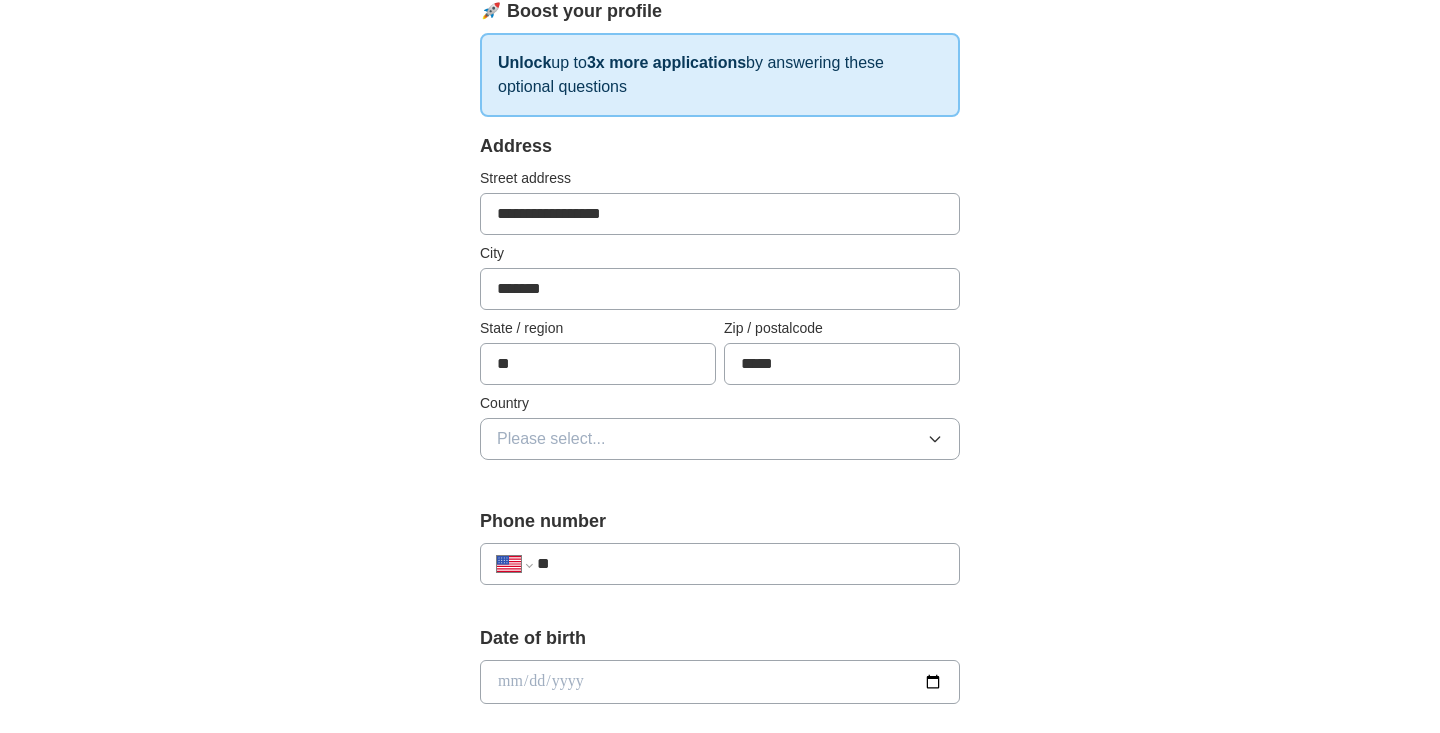 click on "Please select..." at bounding box center [720, 439] 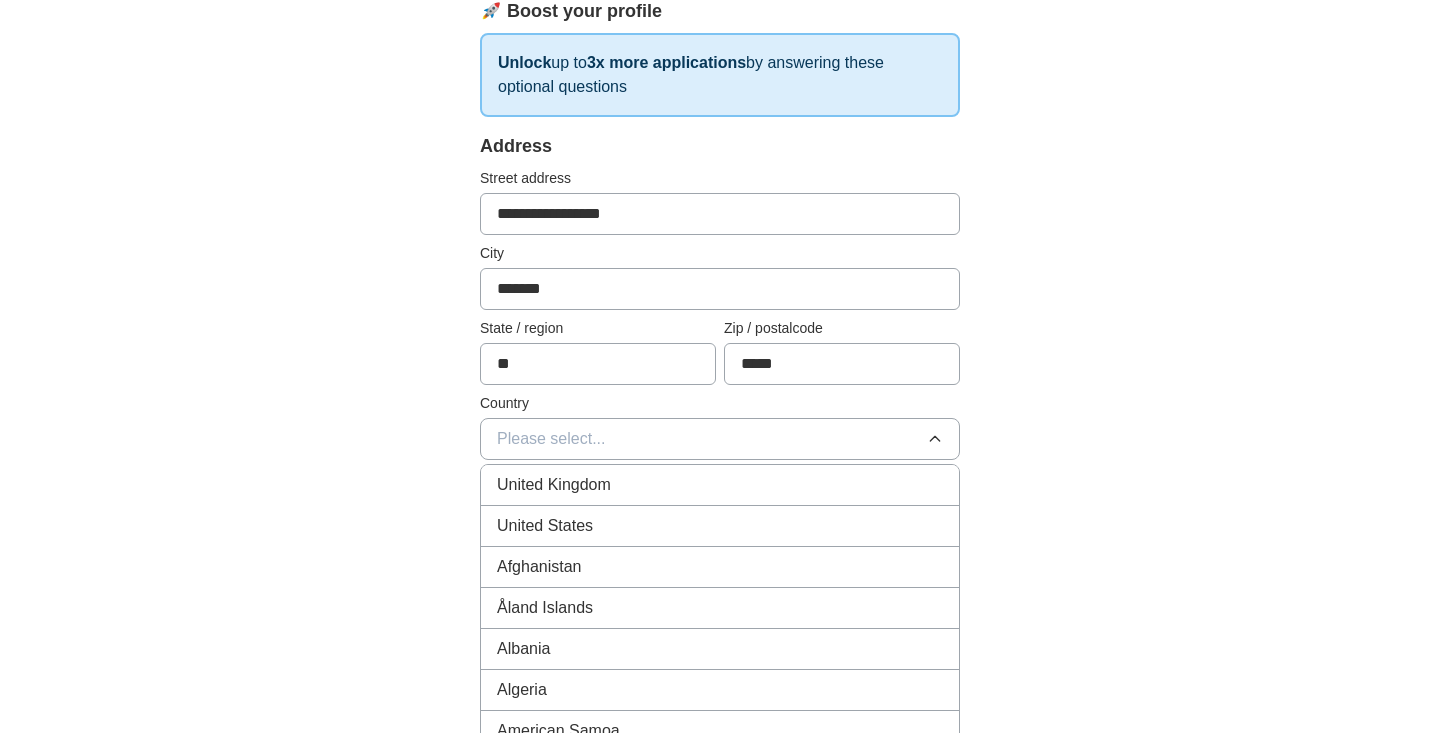 click on "United States" at bounding box center (720, 526) 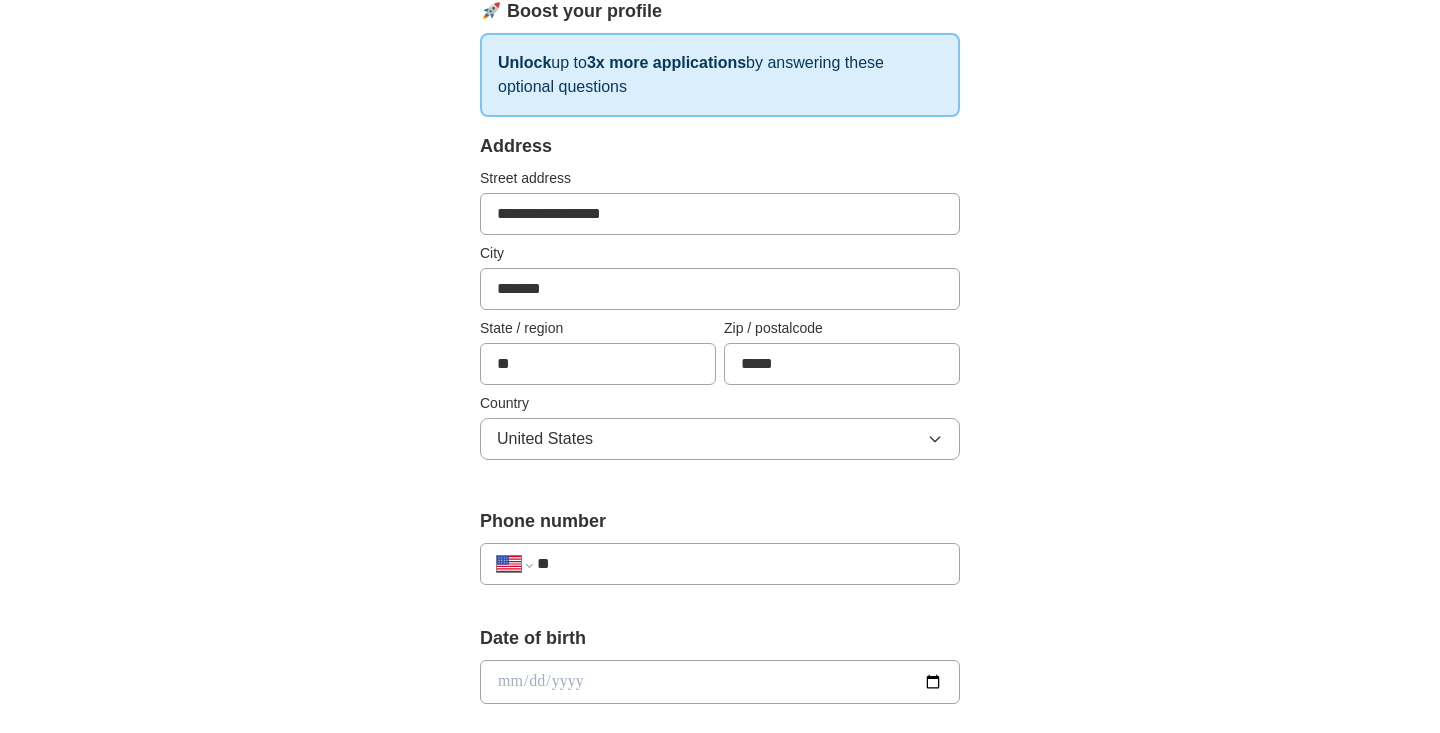 click on "**" at bounding box center (740, 564) 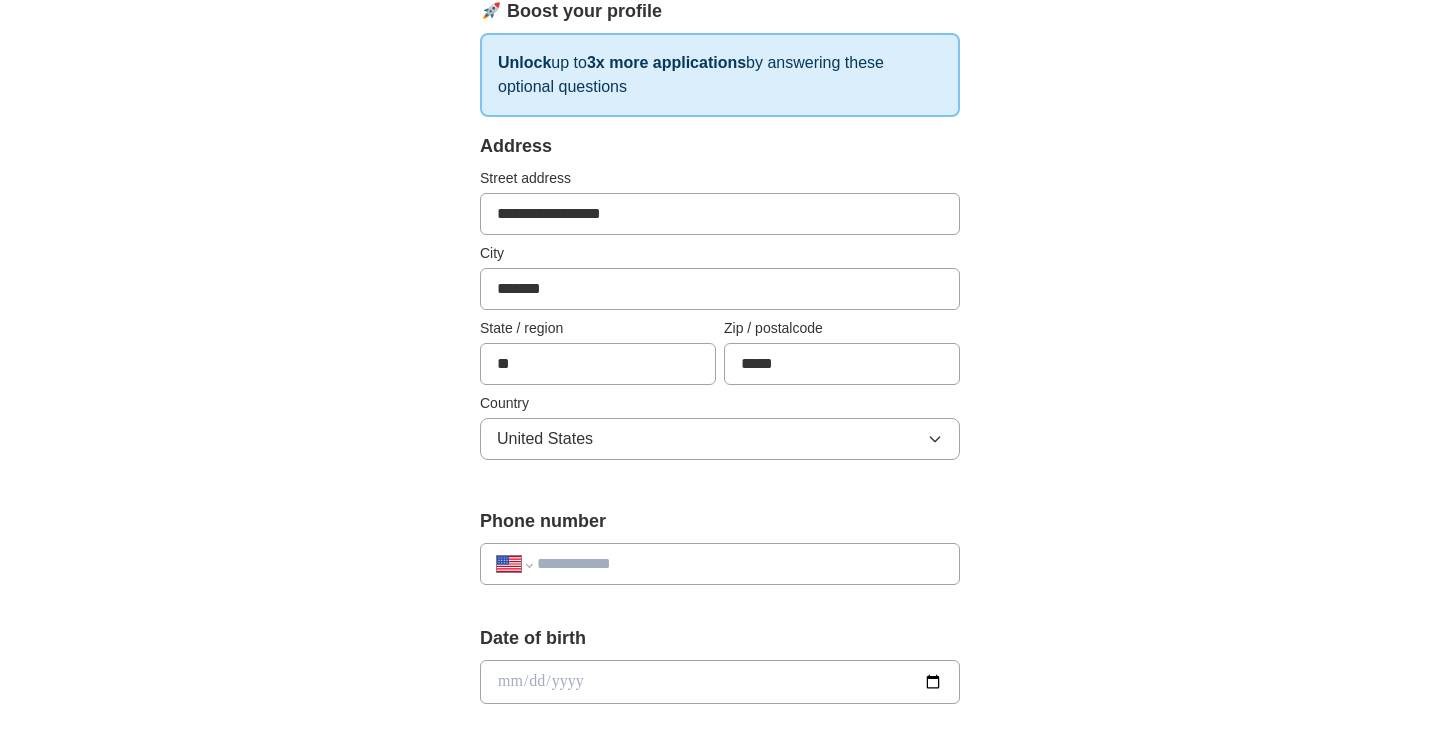 select on "**" 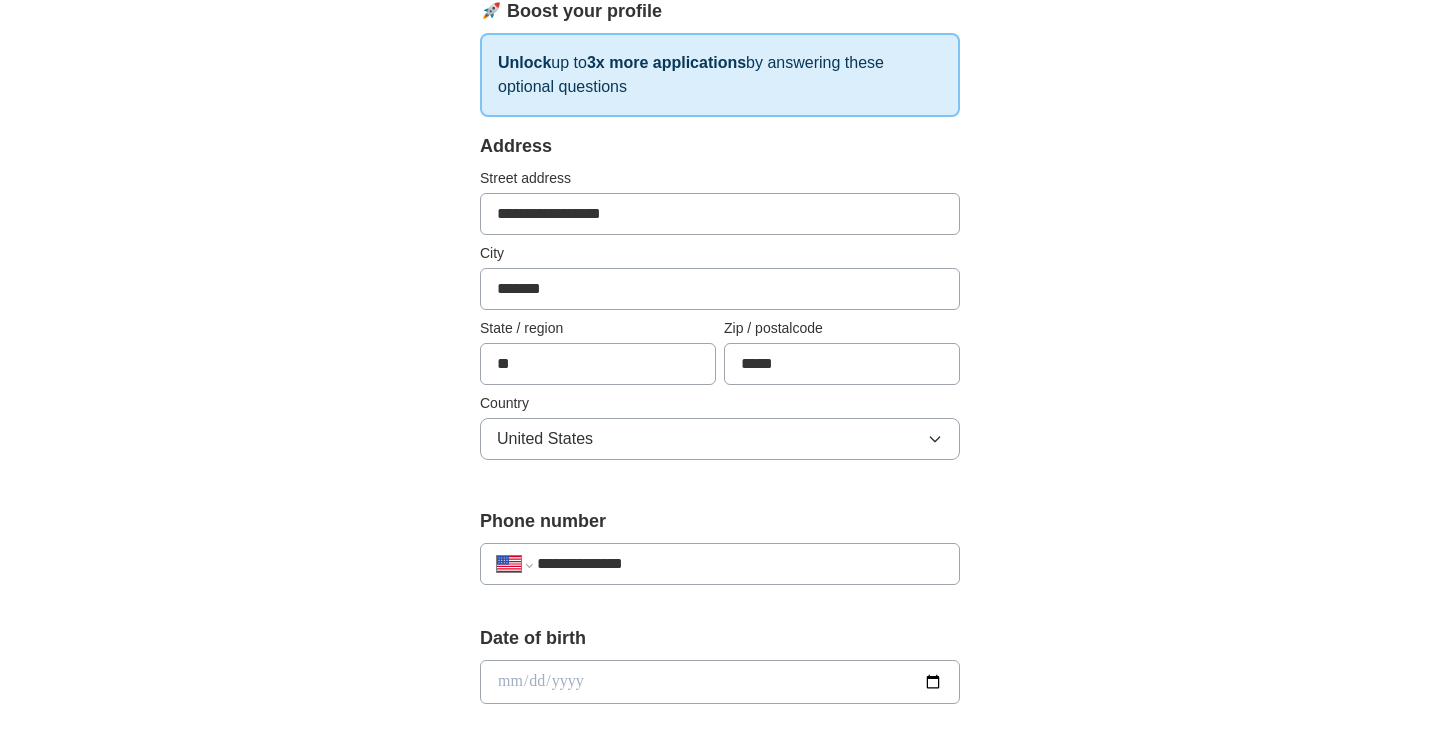 select on "**" 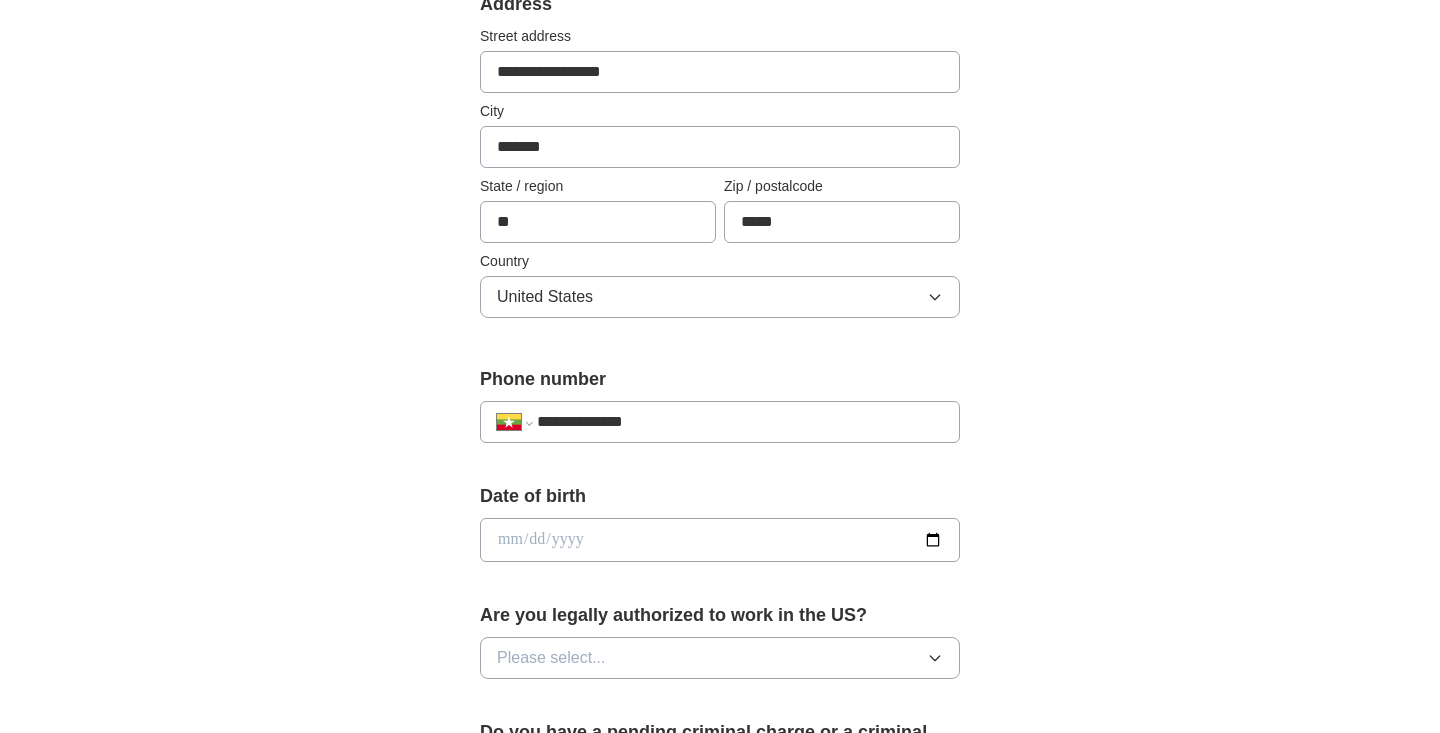 scroll, scrollTop: 446, scrollLeft: 0, axis: vertical 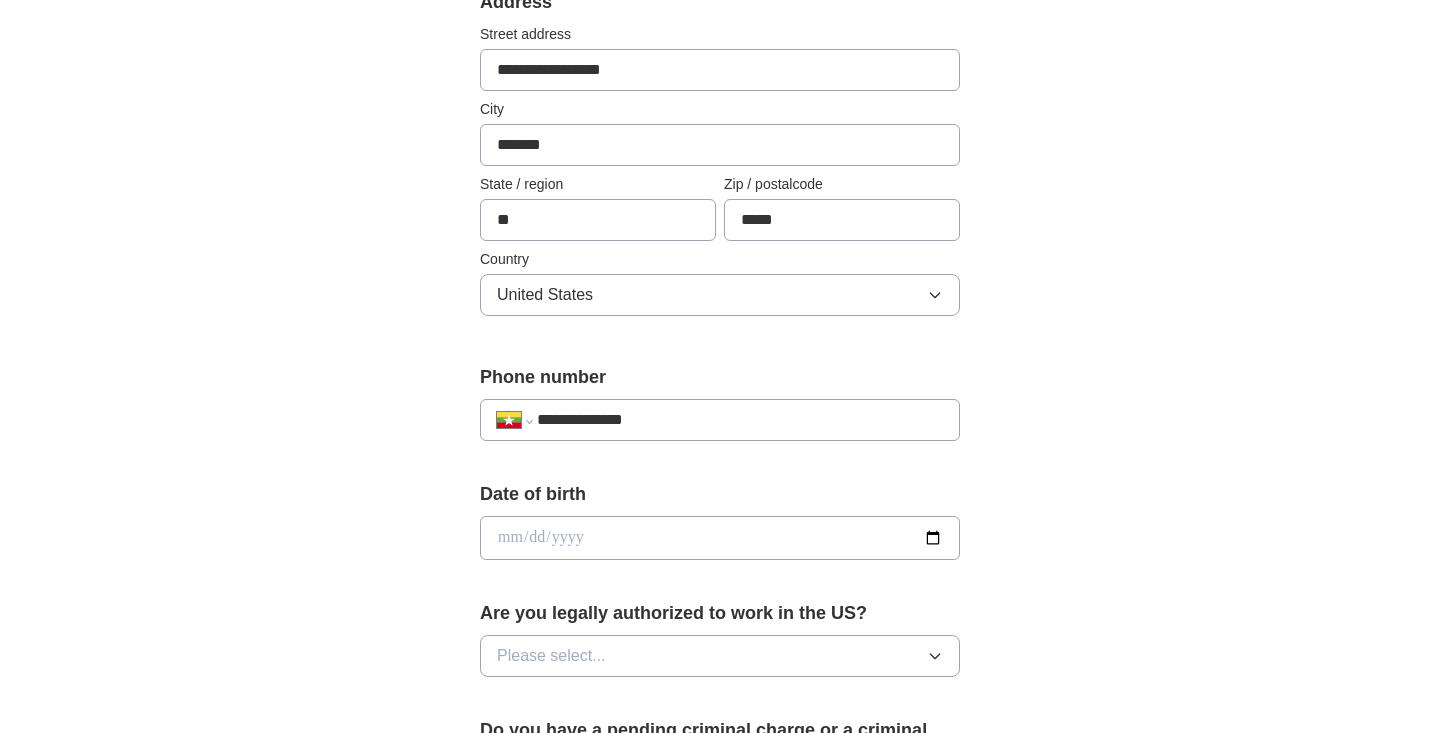 click on "**********" at bounding box center (740, 420) 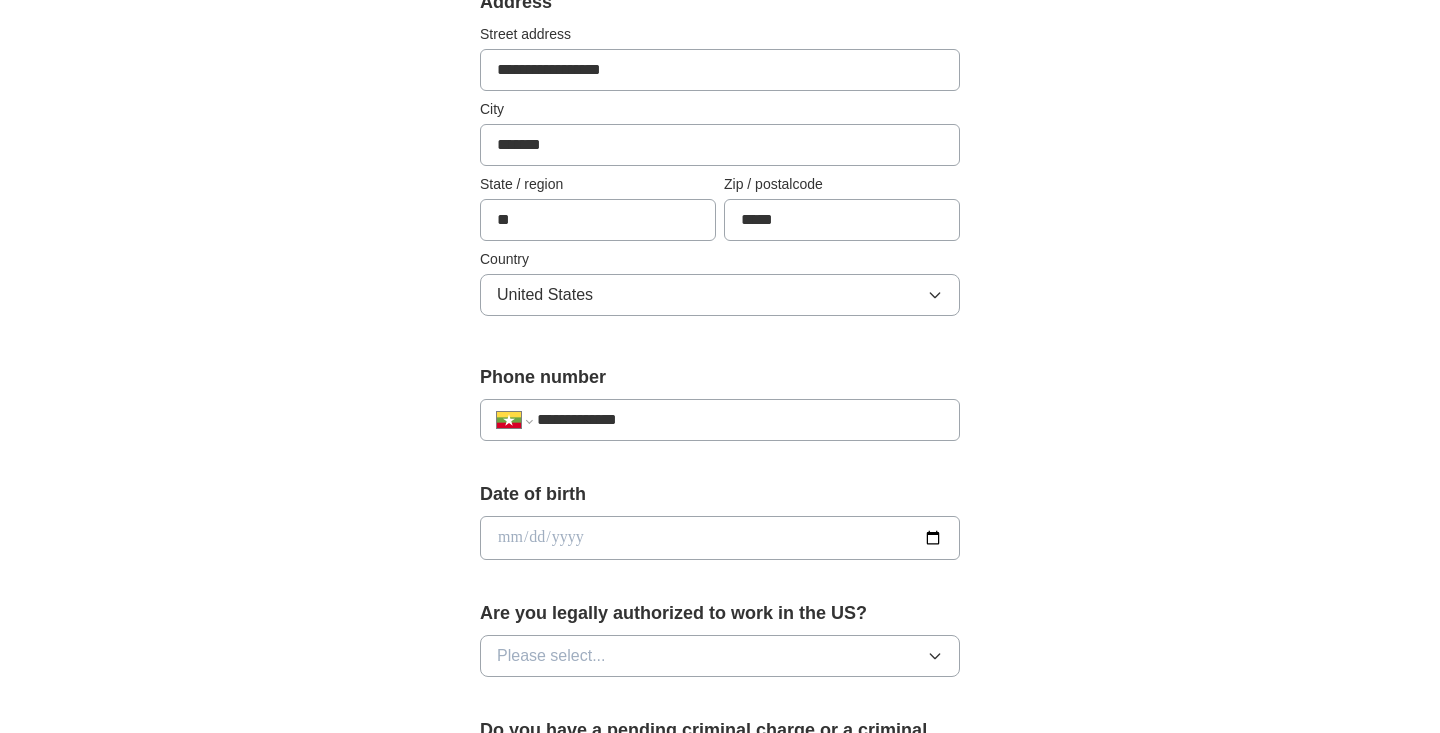 select on "**" 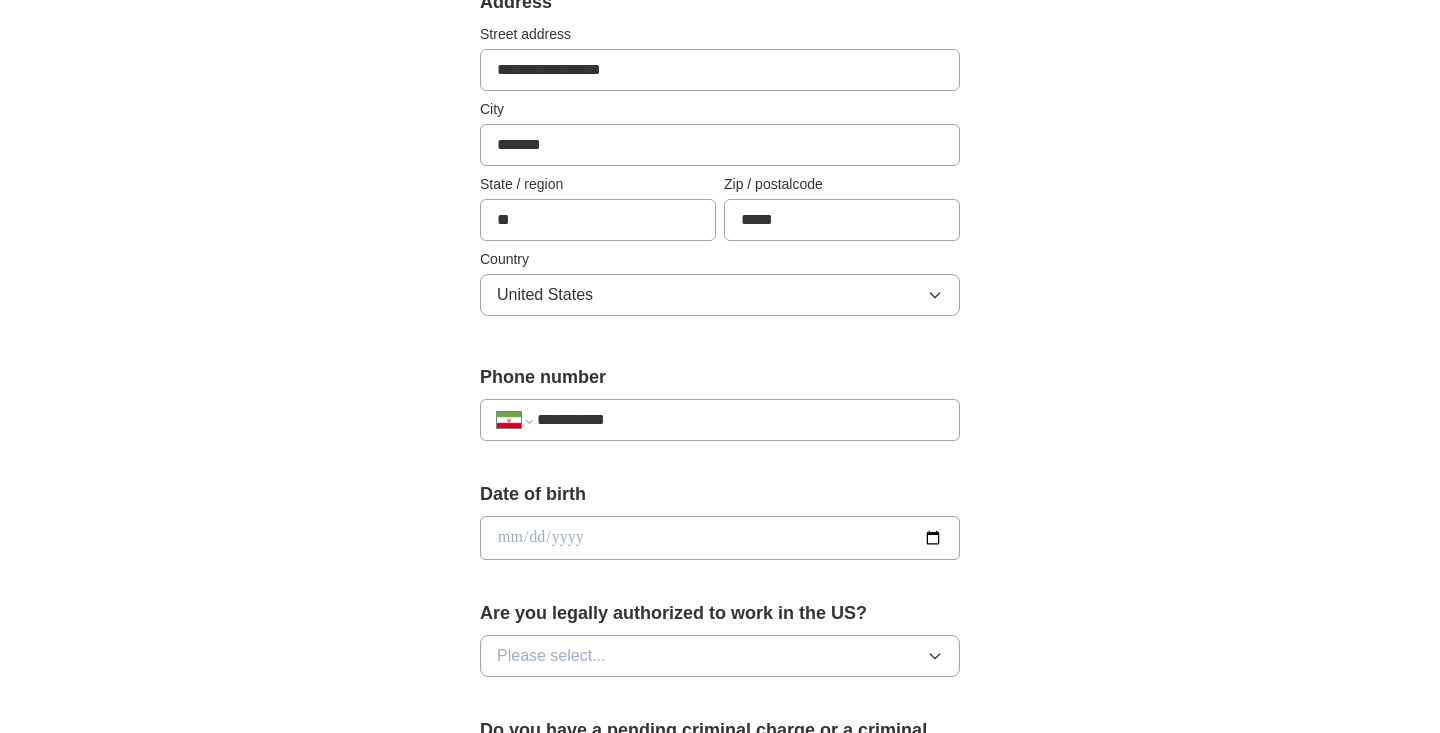 select on "**" 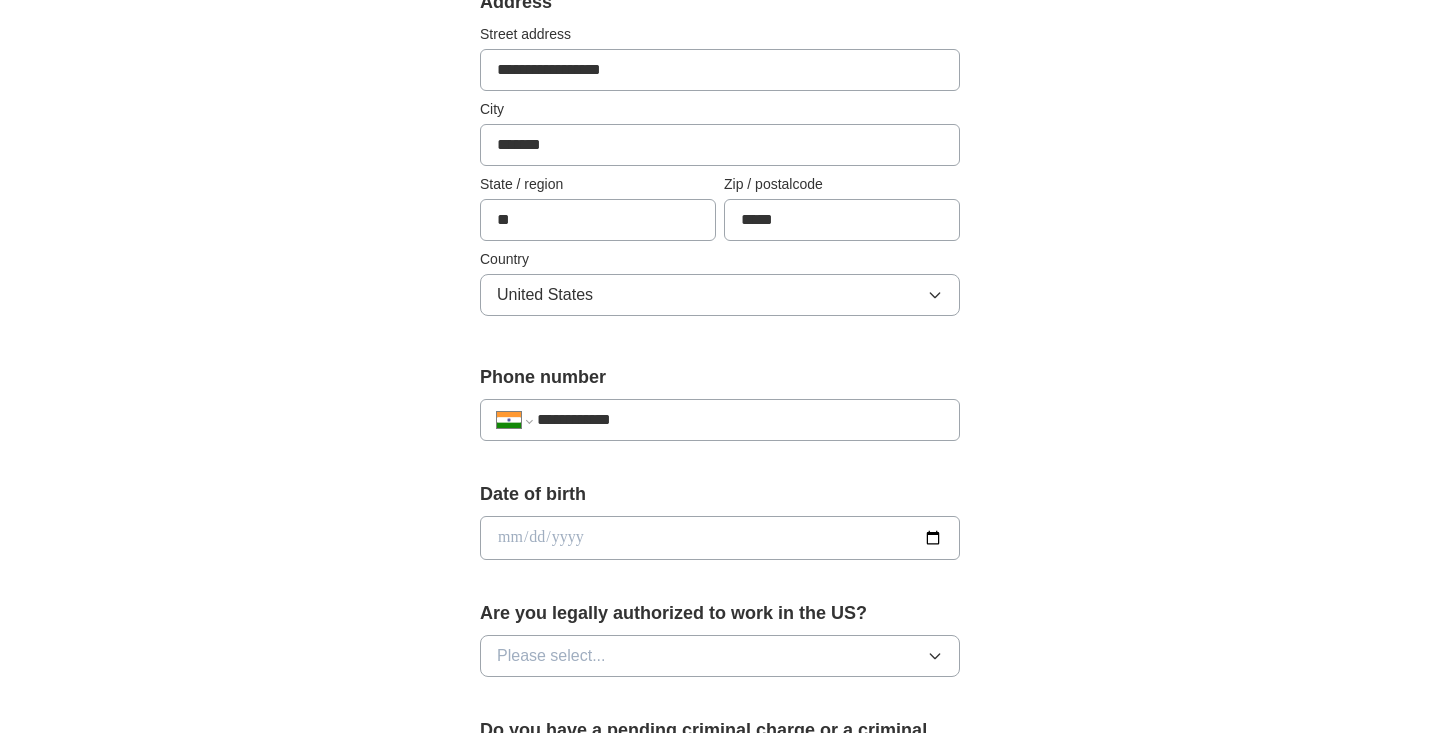 select on "**" 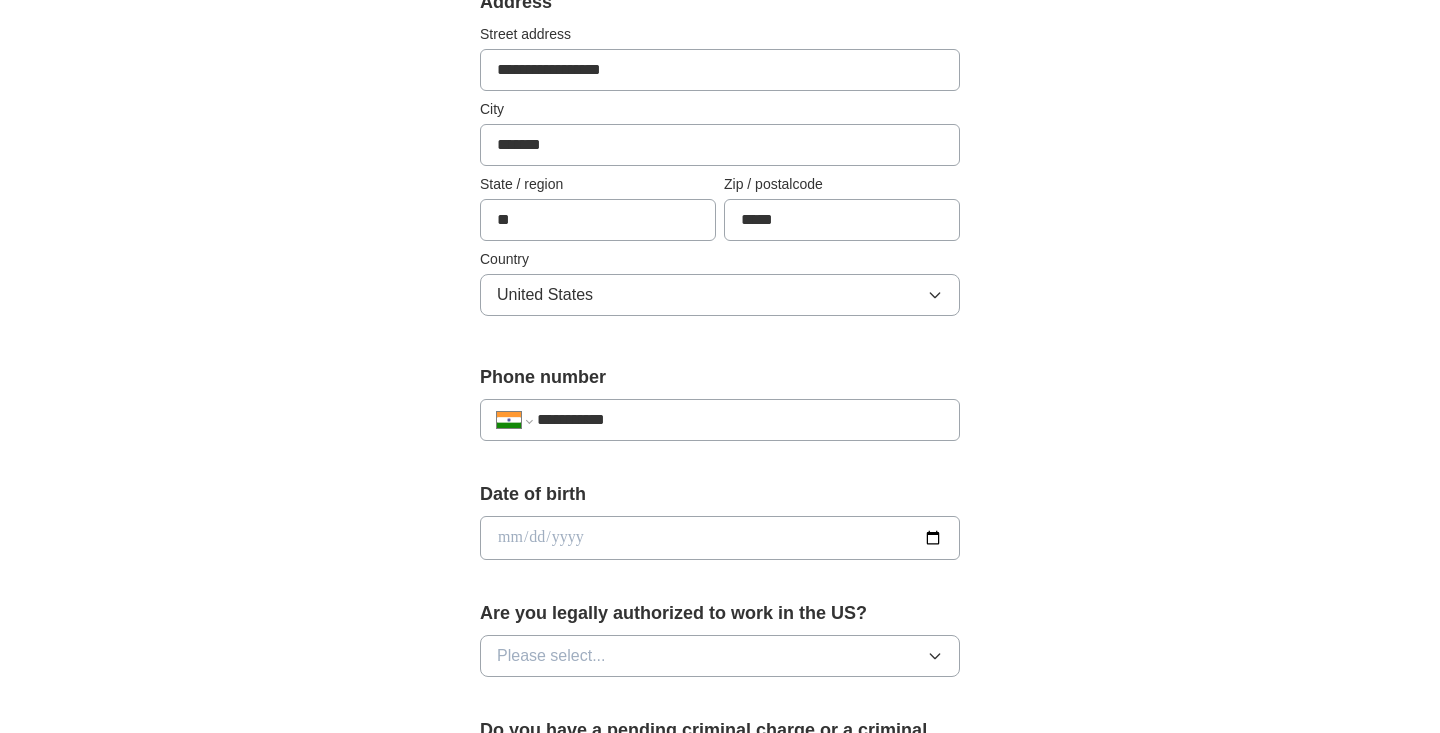 select on "**" 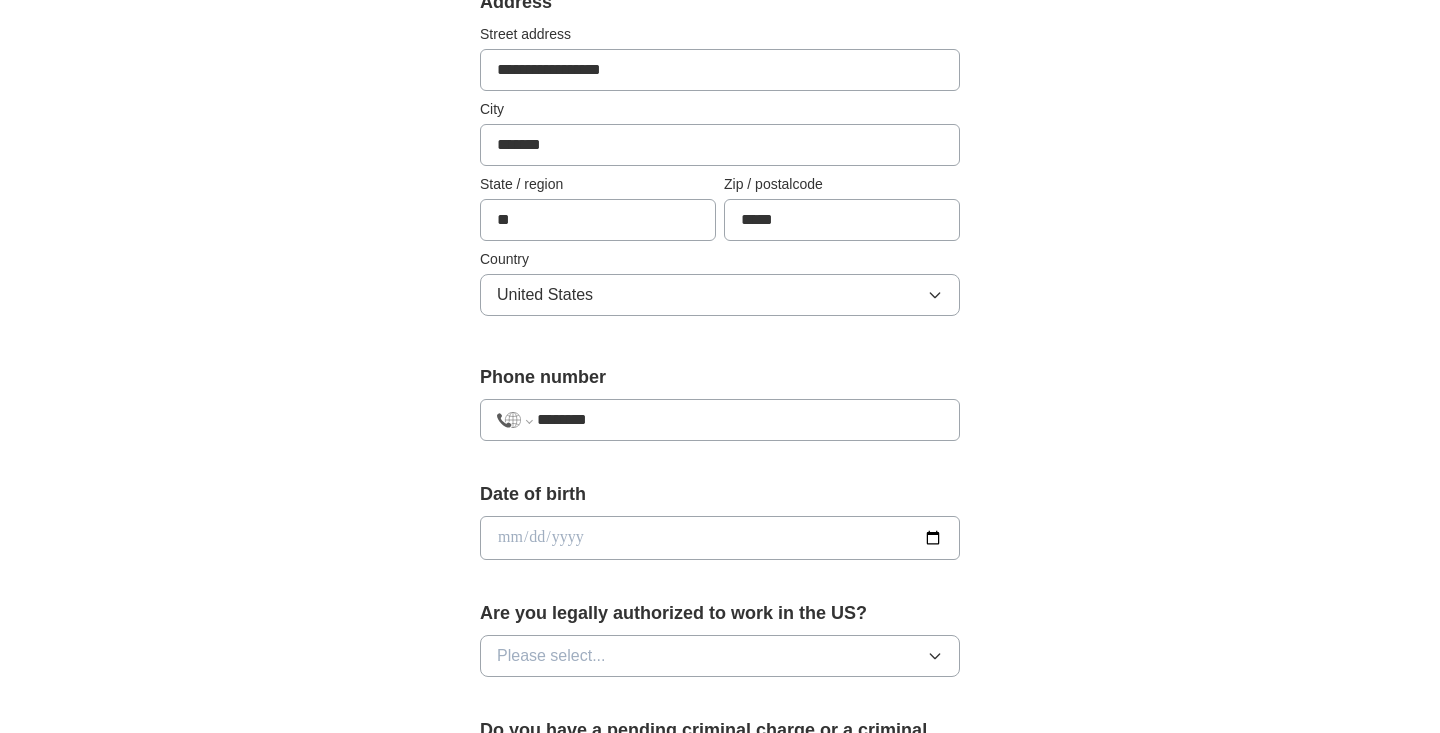 select on "**" 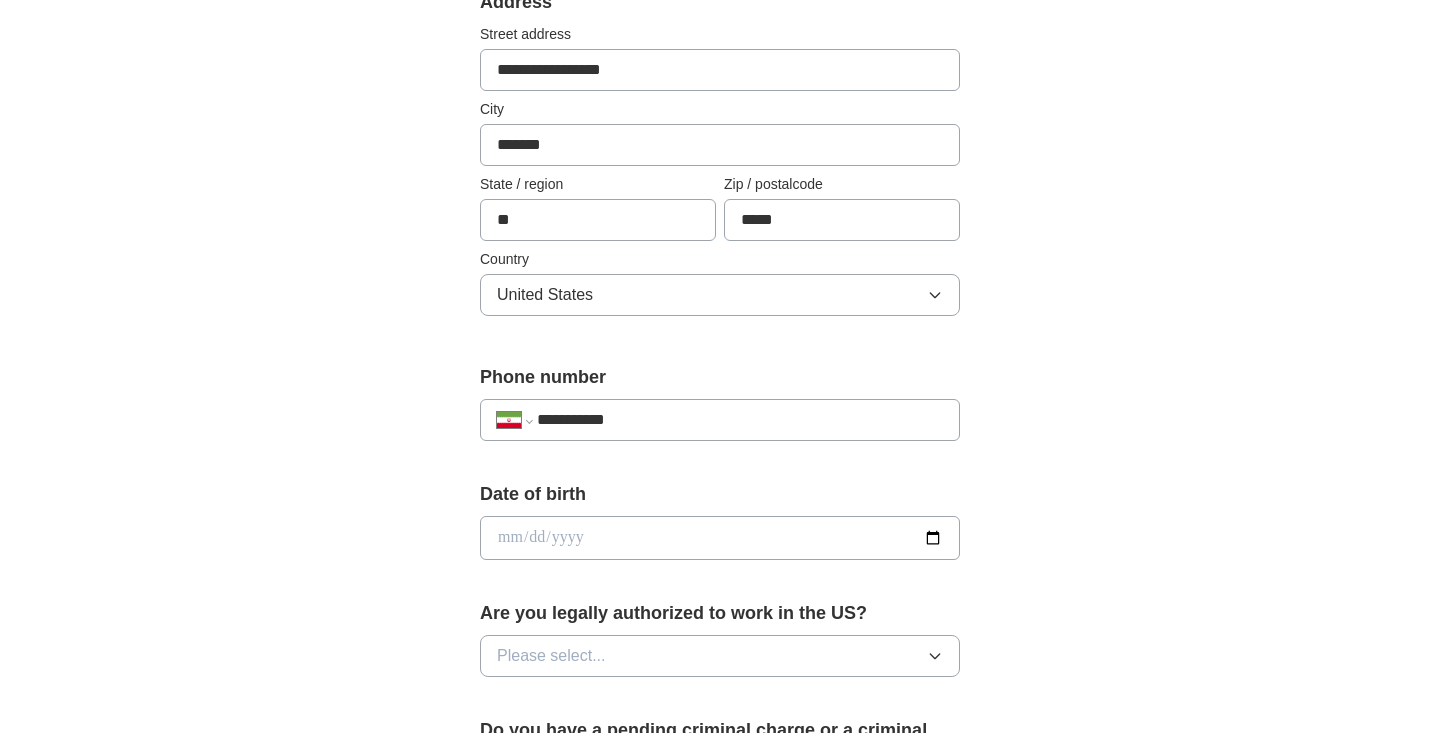 select on "**" 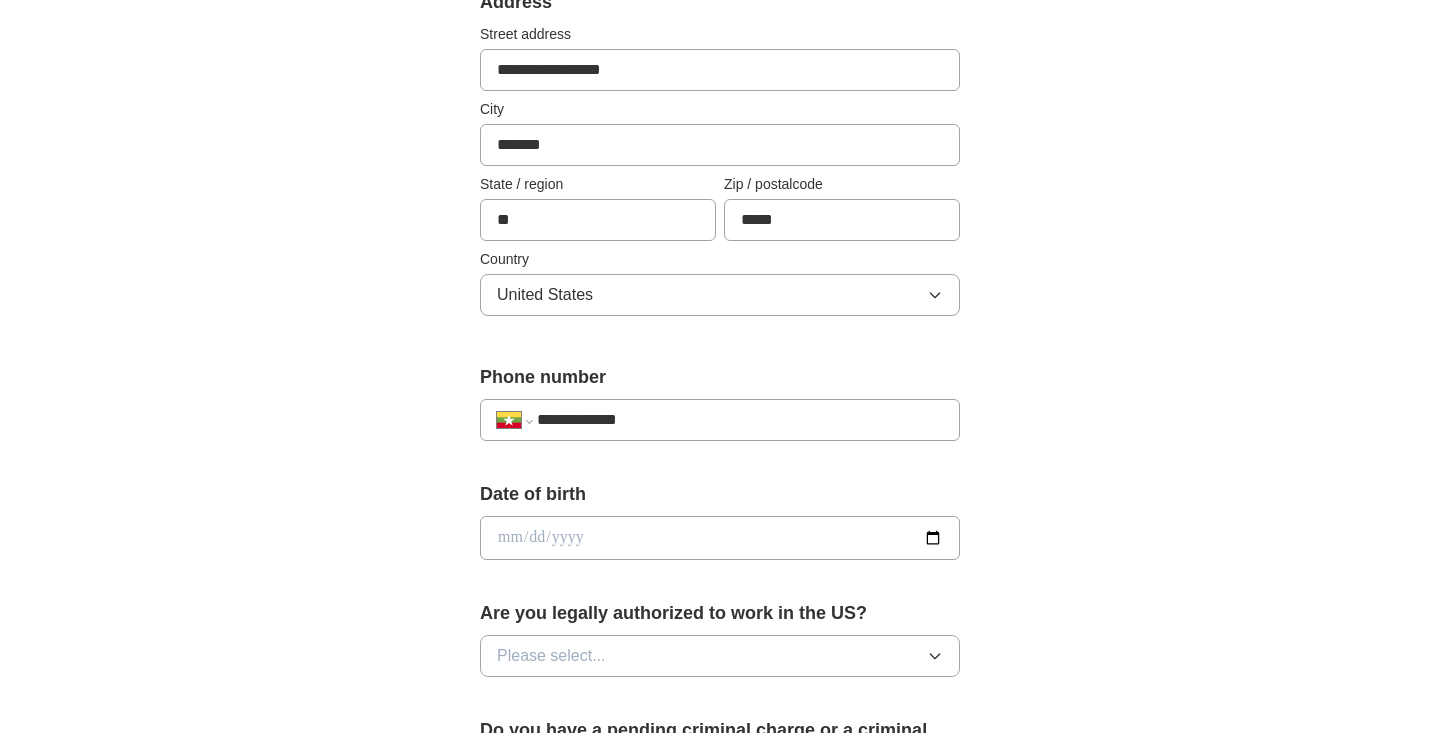 type on "**********" 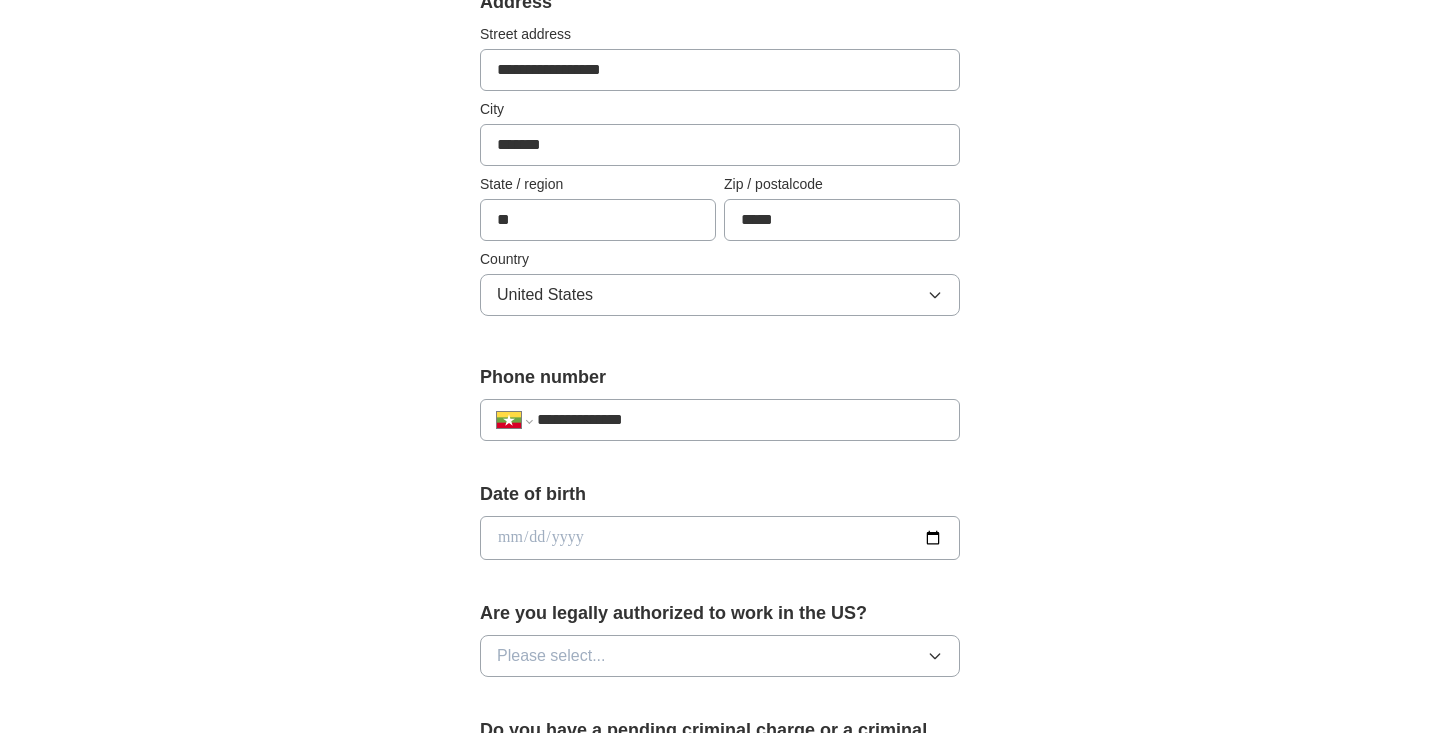 click on "Date of birth" at bounding box center (720, 494) 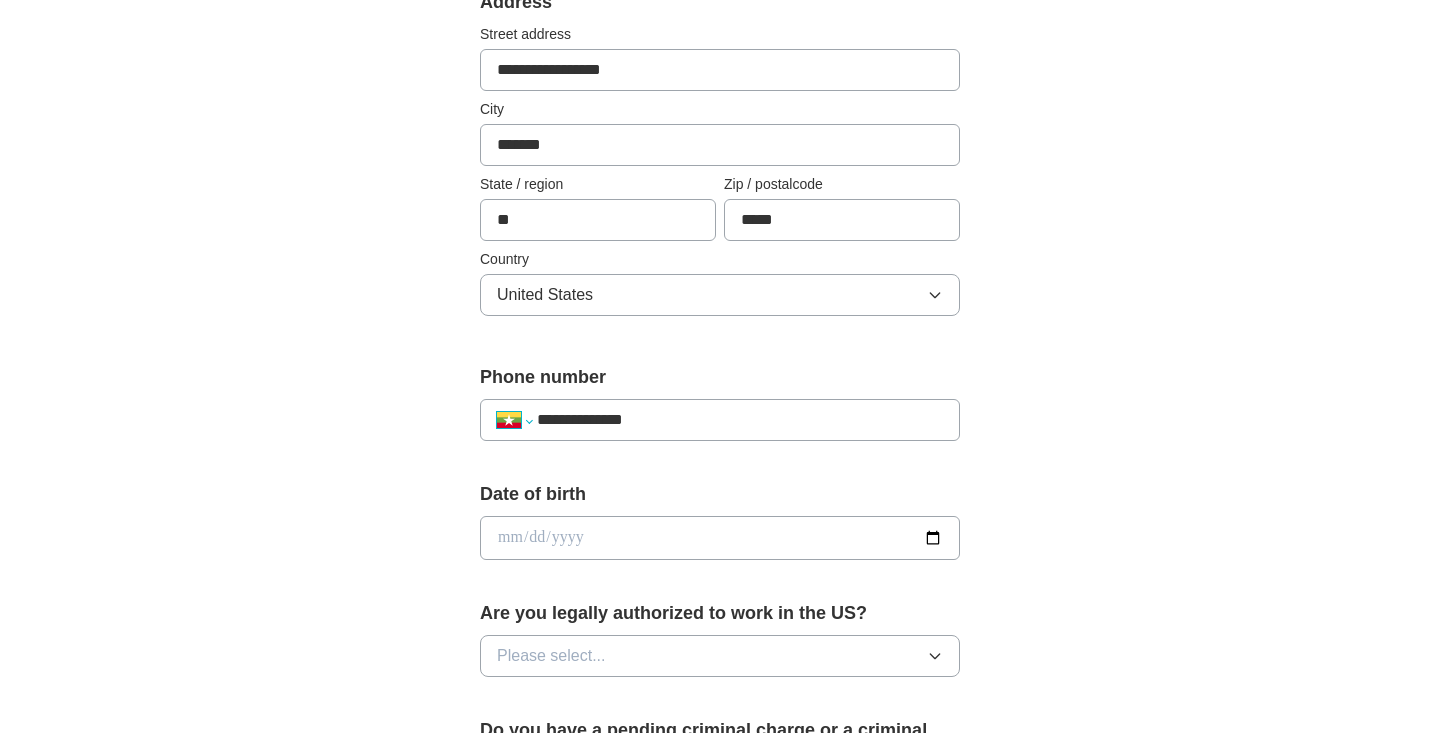 select on "**" 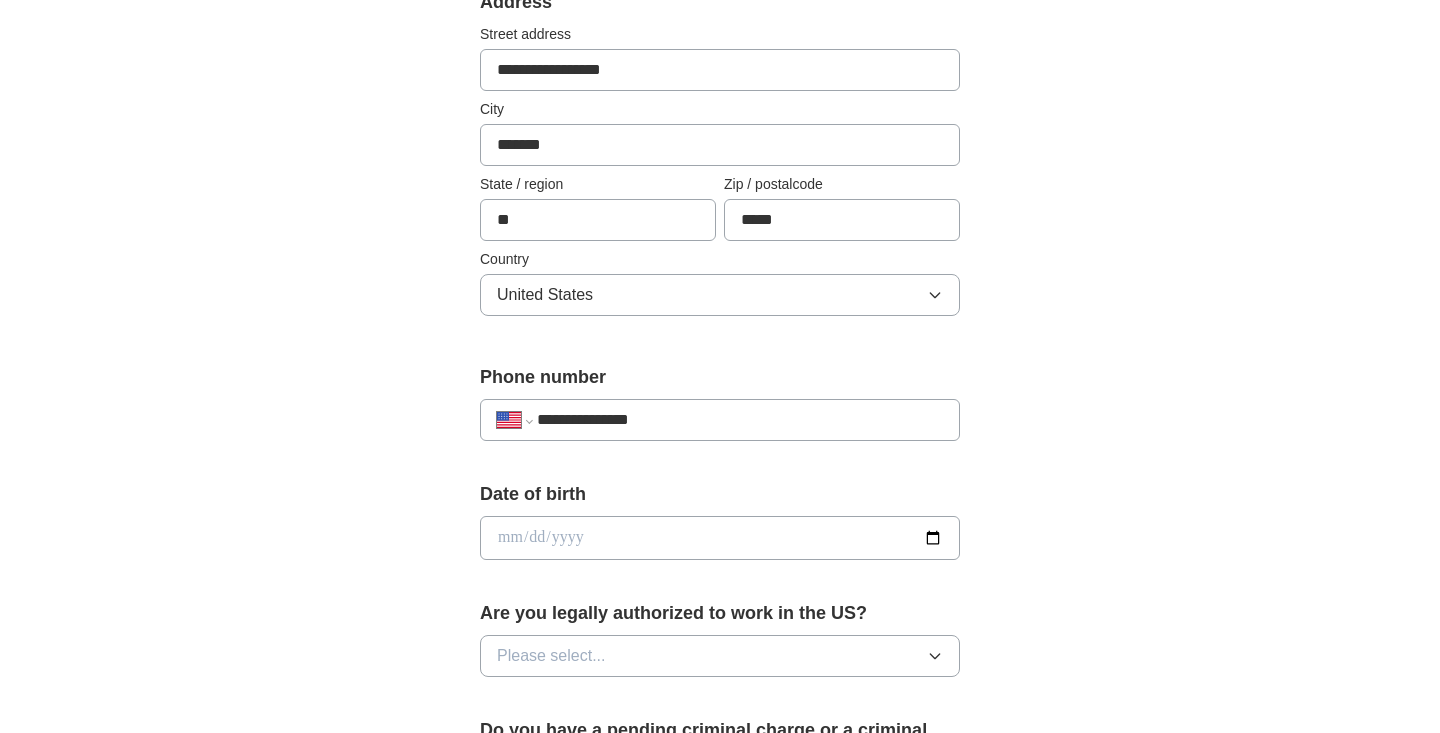 type on "**********" 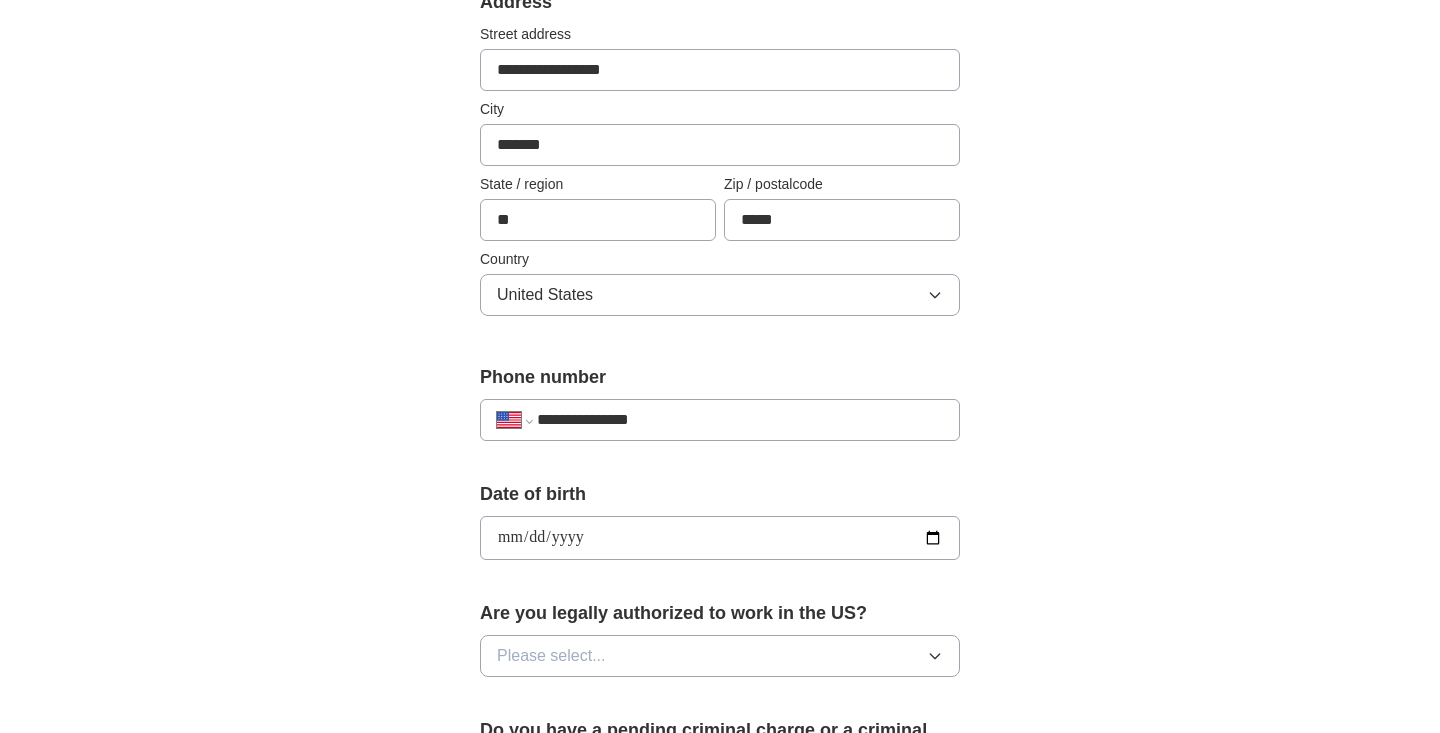 type on "**********" 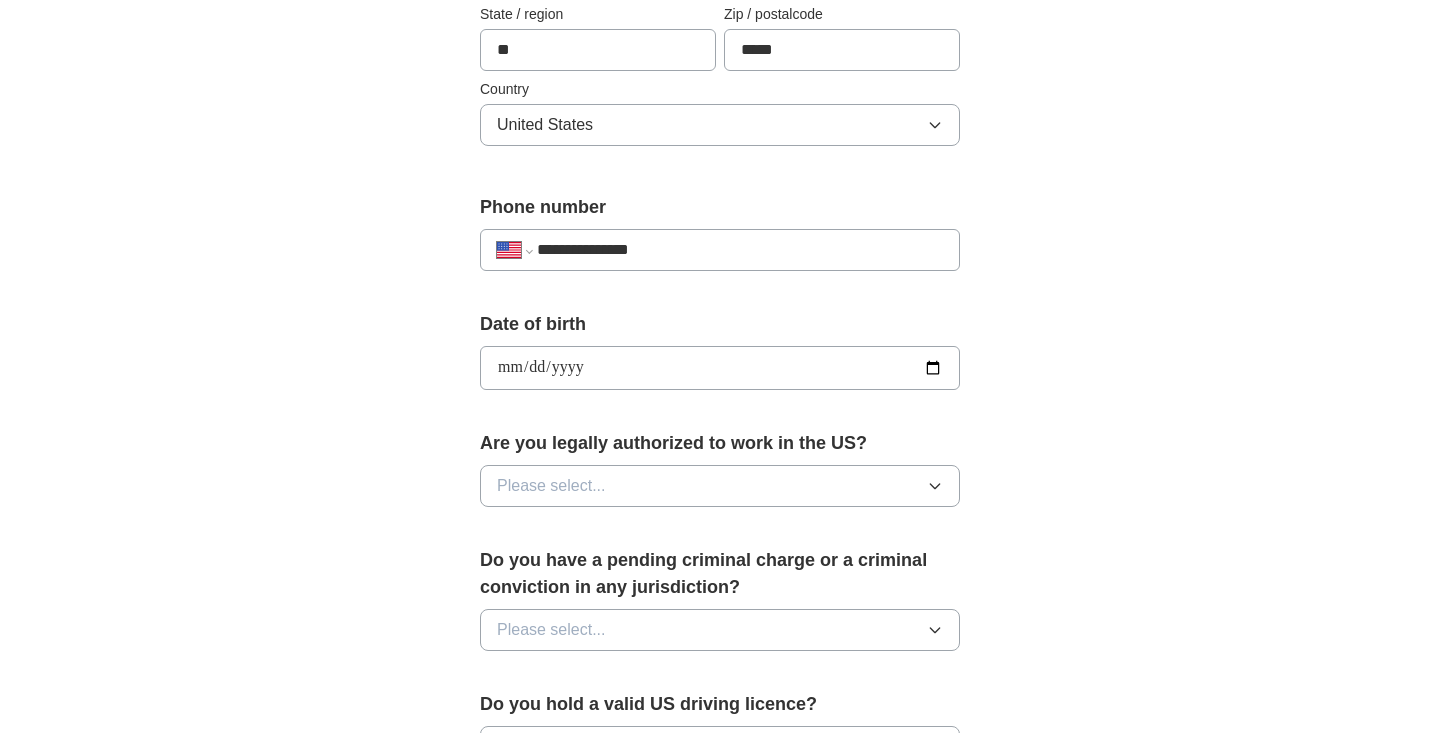scroll, scrollTop: 655, scrollLeft: 0, axis: vertical 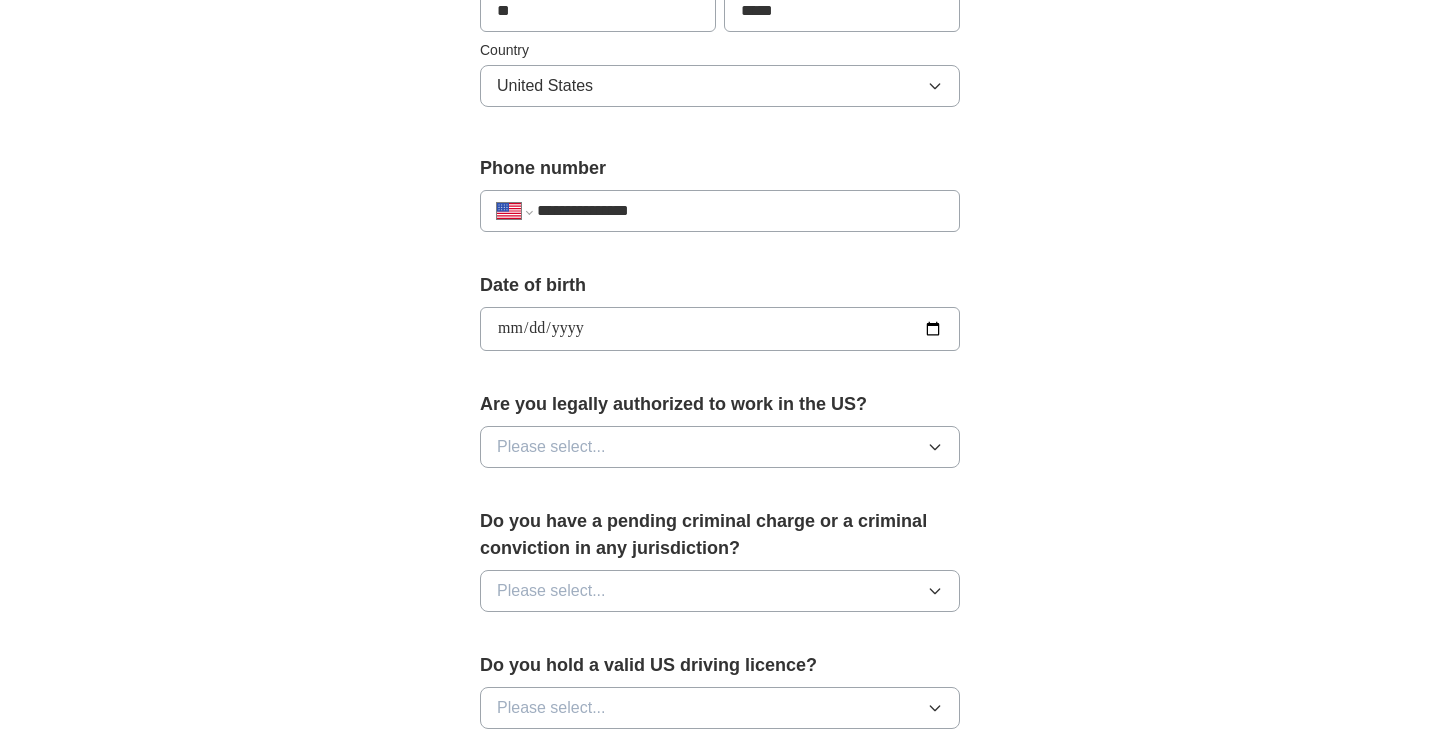 click on "Are you legally authorized to work in the US?" at bounding box center [720, 404] 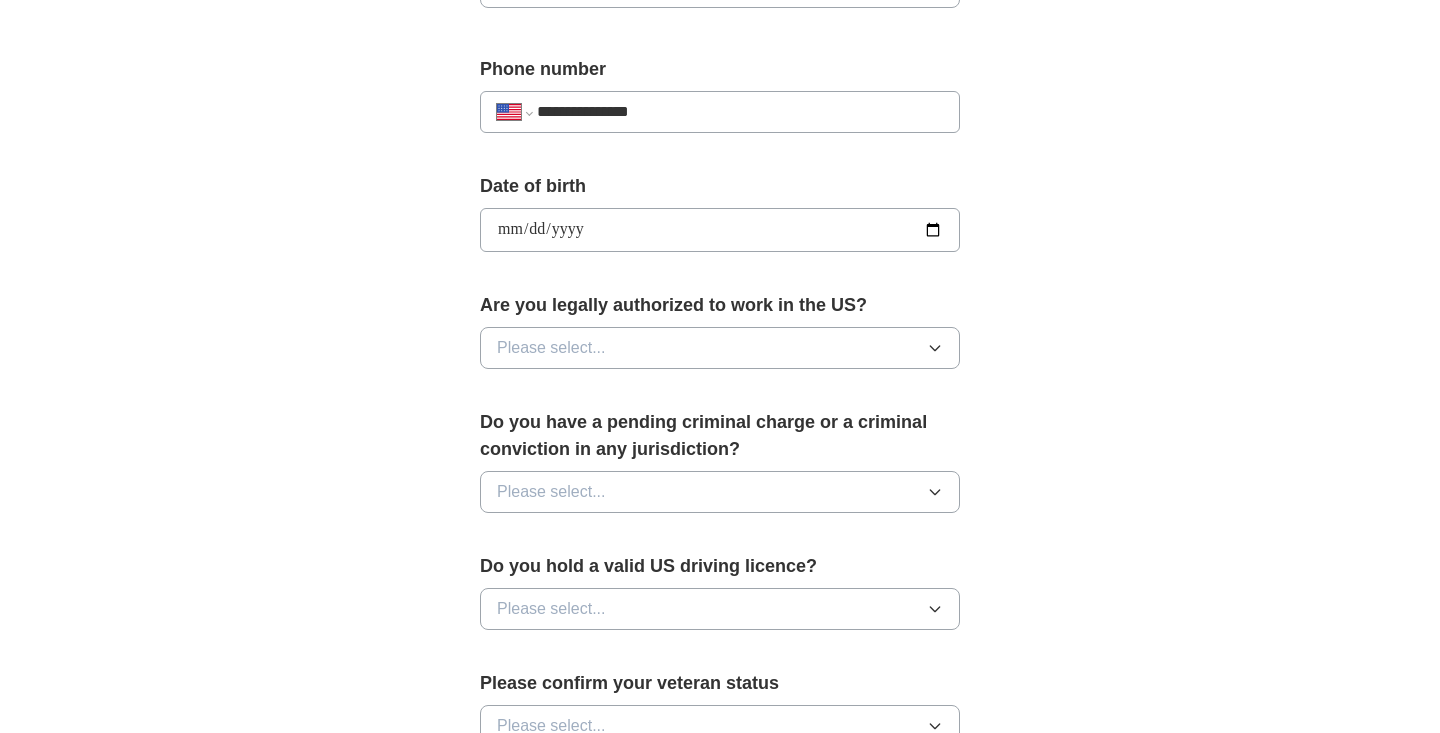 scroll, scrollTop: 781, scrollLeft: 0, axis: vertical 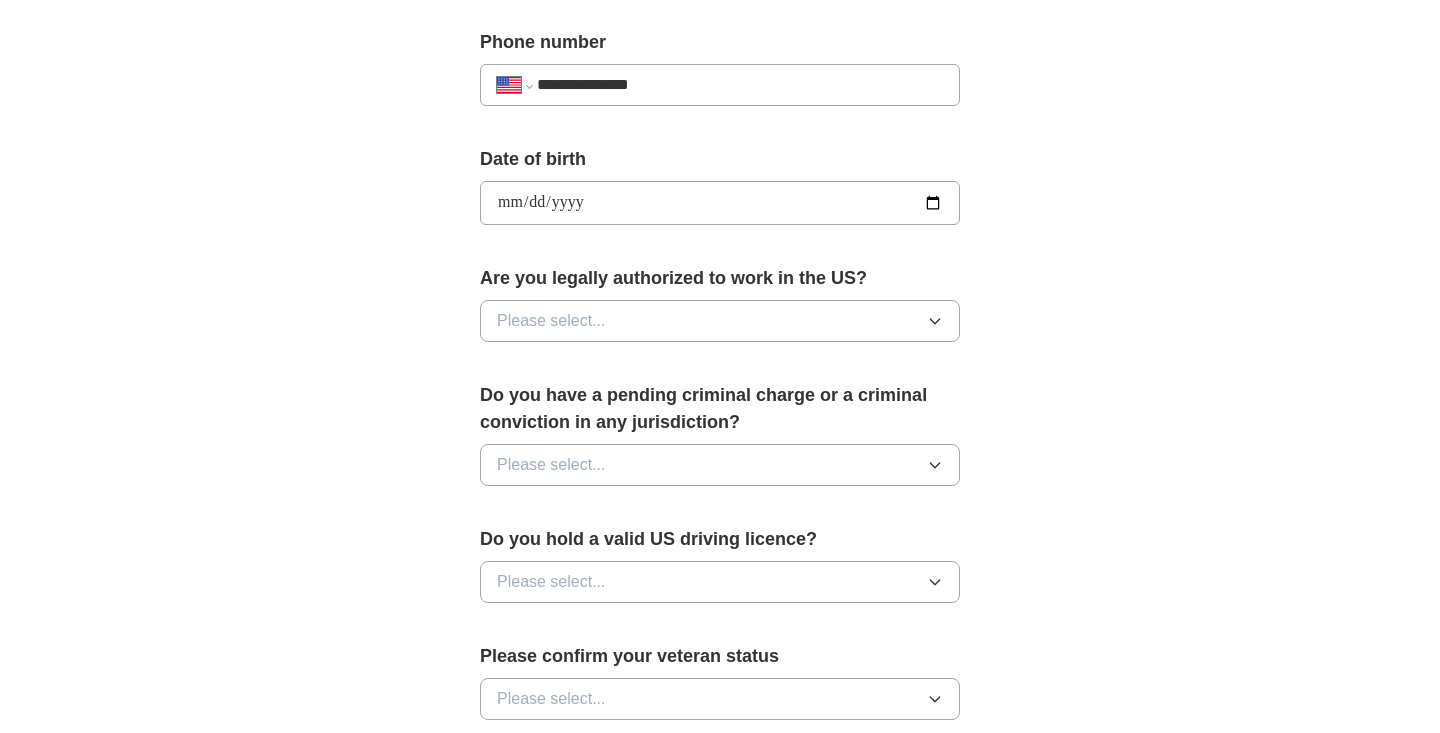 click on "Please select..." at bounding box center (551, 321) 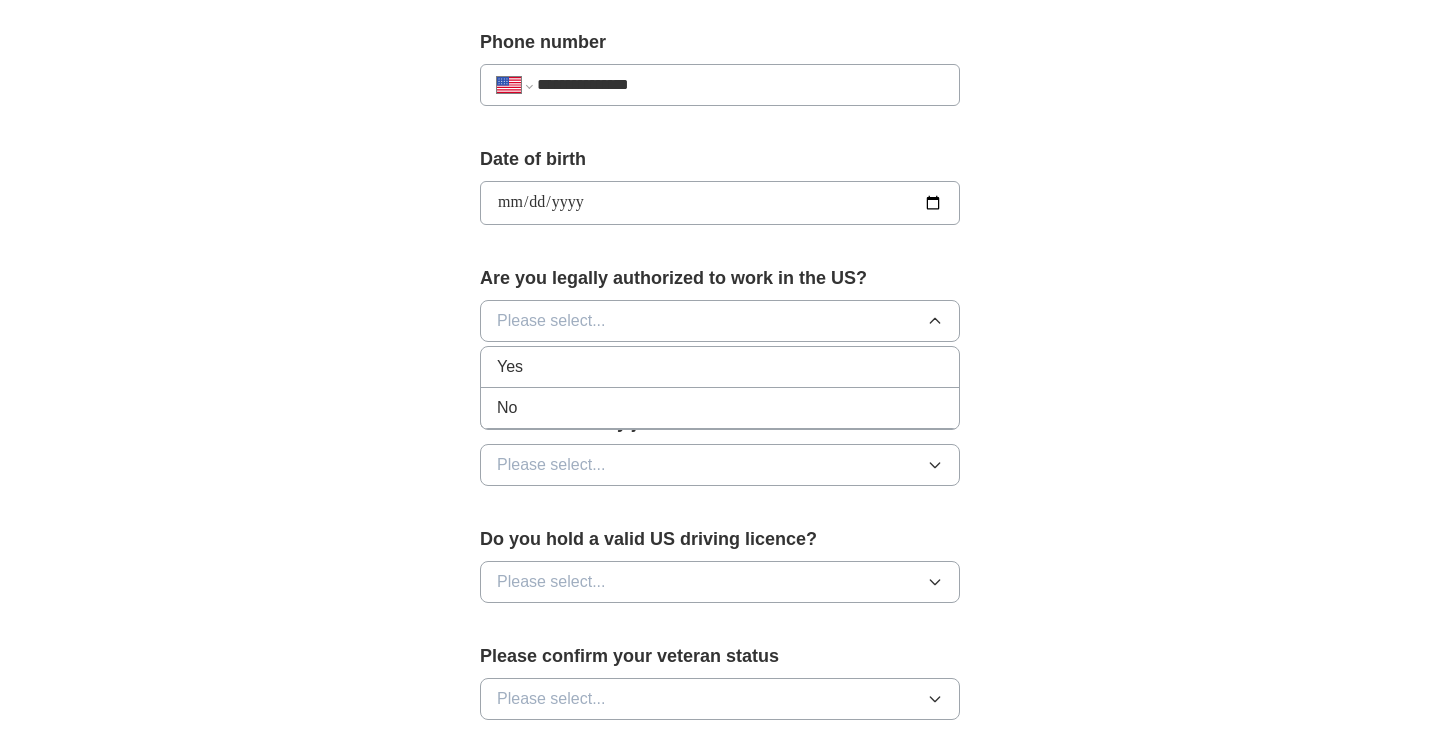 click on "Yes" at bounding box center [720, 367] 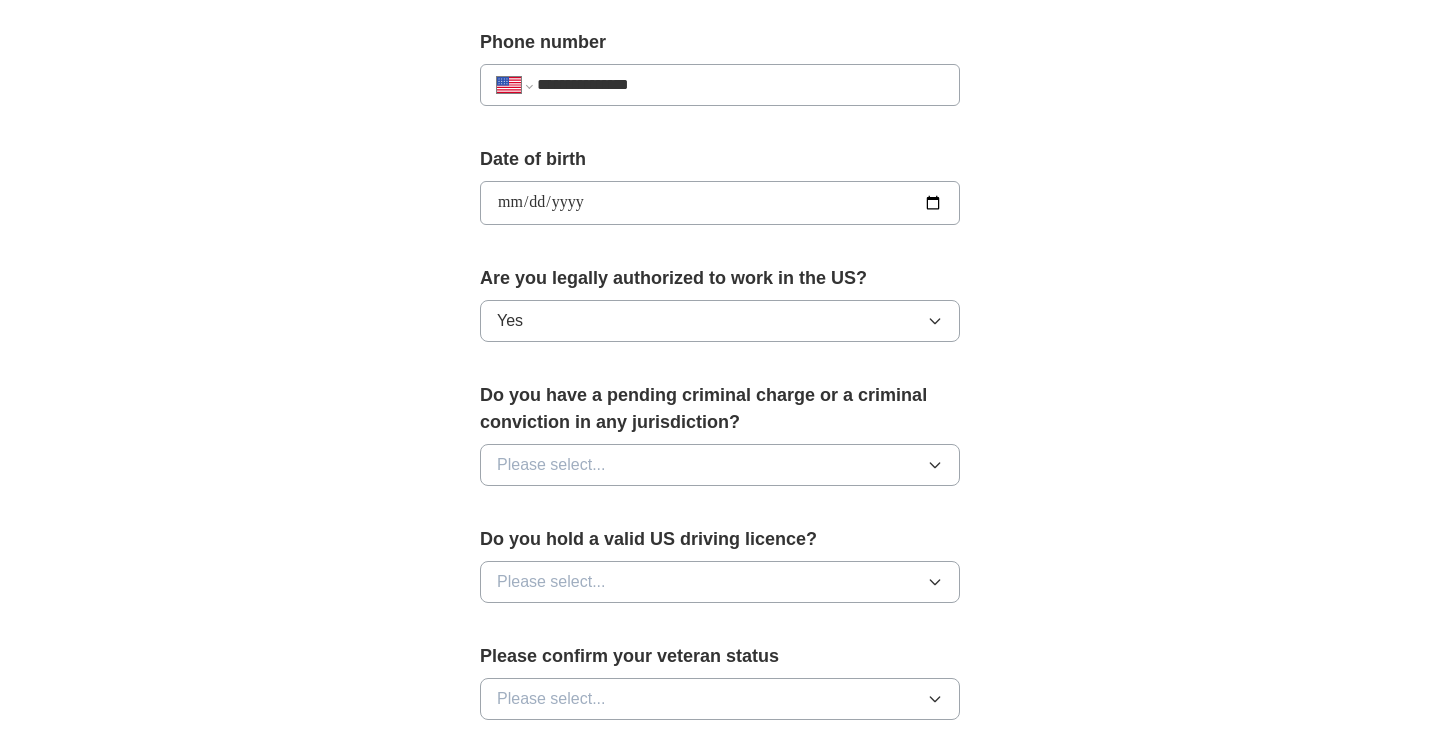 click on "Please select..." at bounding box center [551, 465] 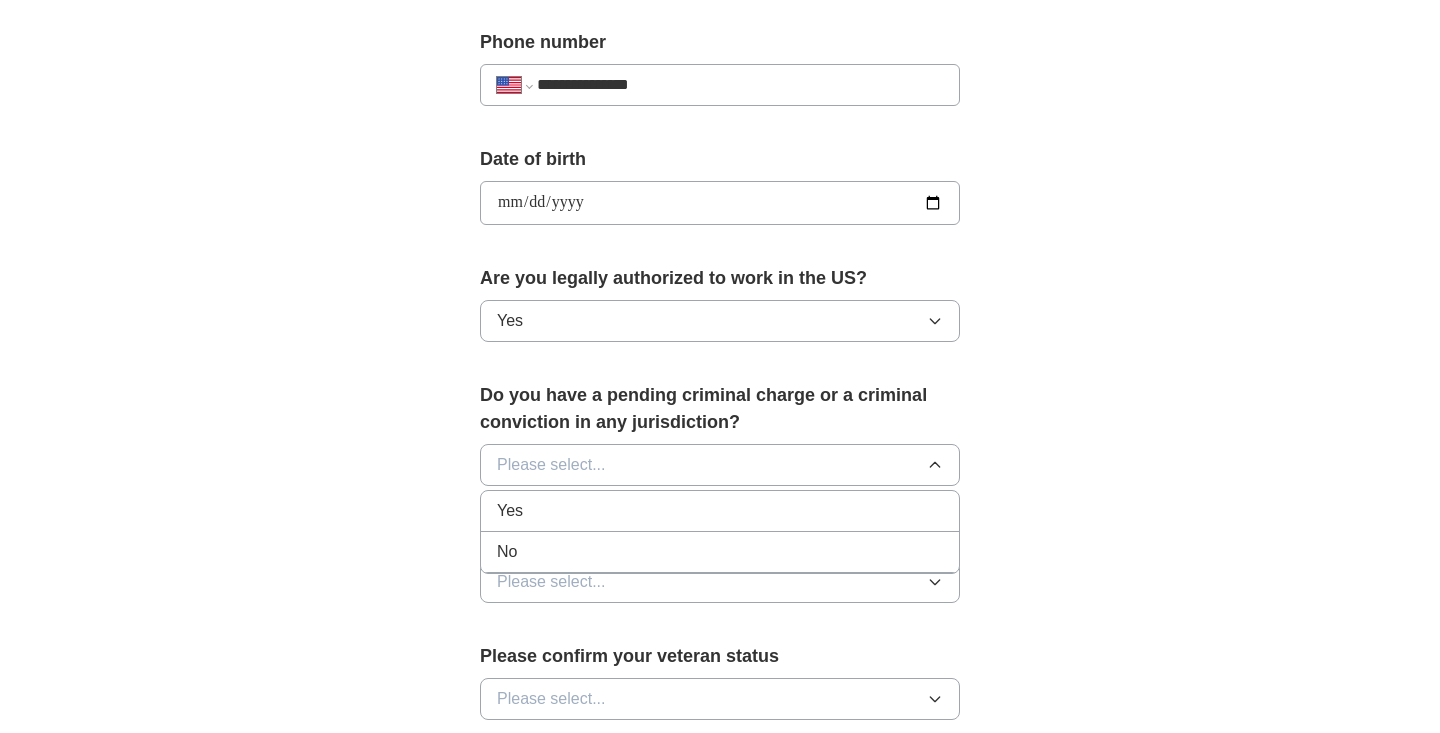 click on "No" at bounding box center (720, 552) 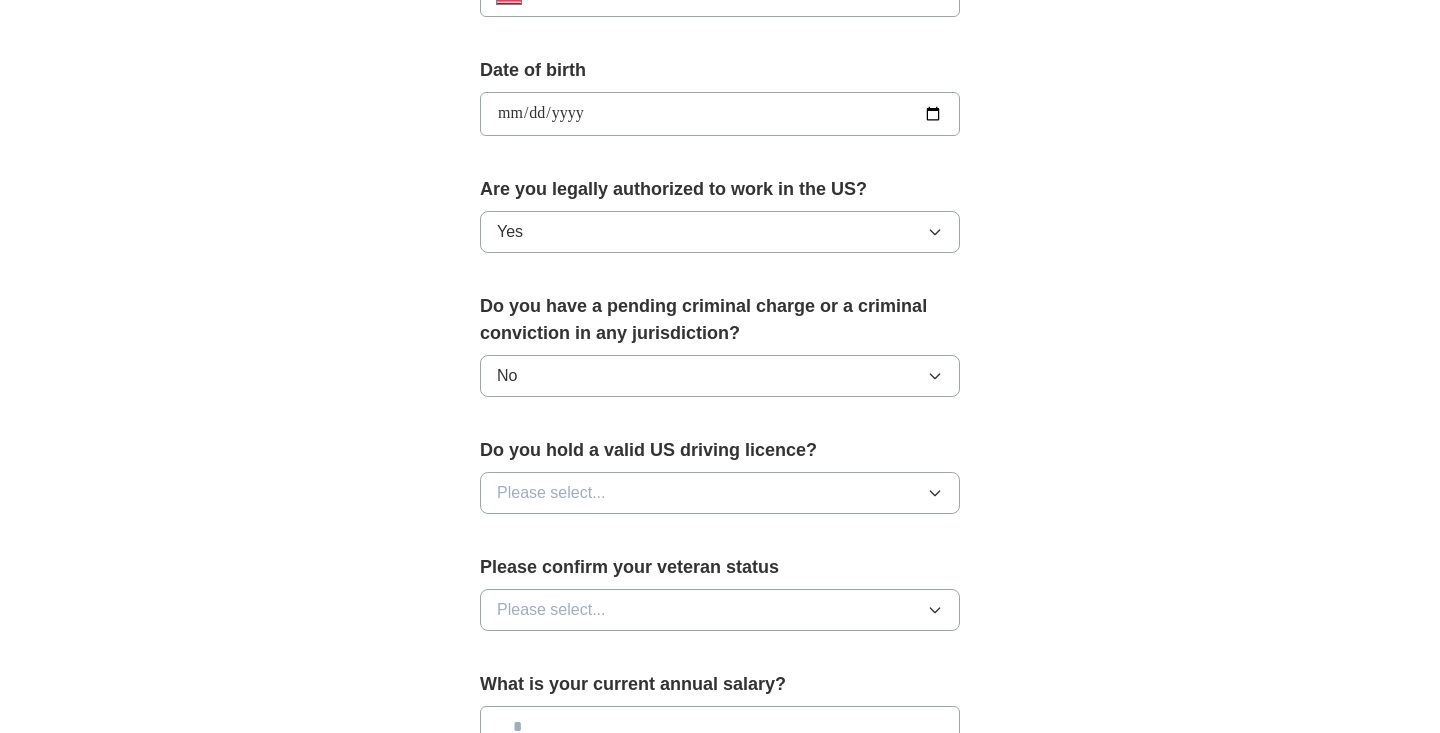 scroll, scrollTop: 878, scrollLeft: 0, axis: vertical 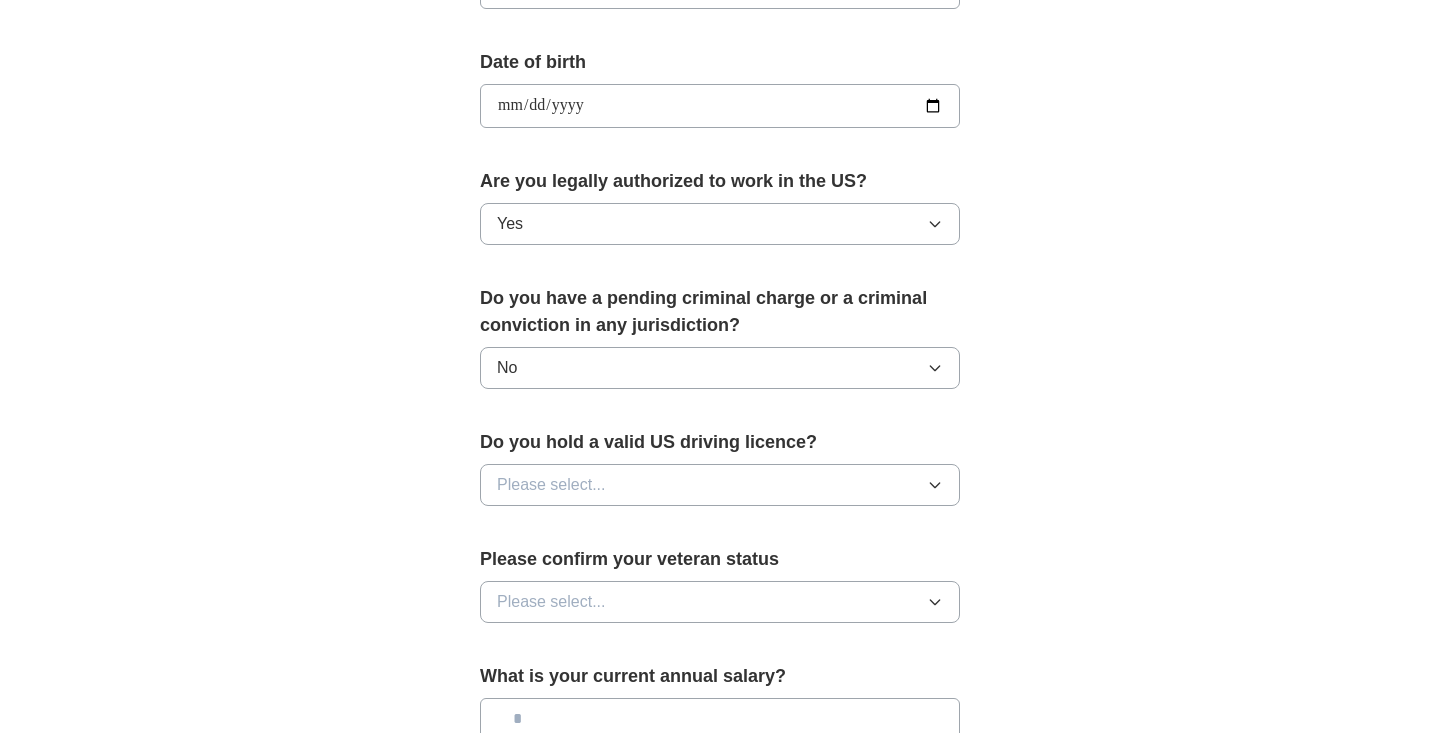 click on "Please select..." at bounding box center (720, 485) 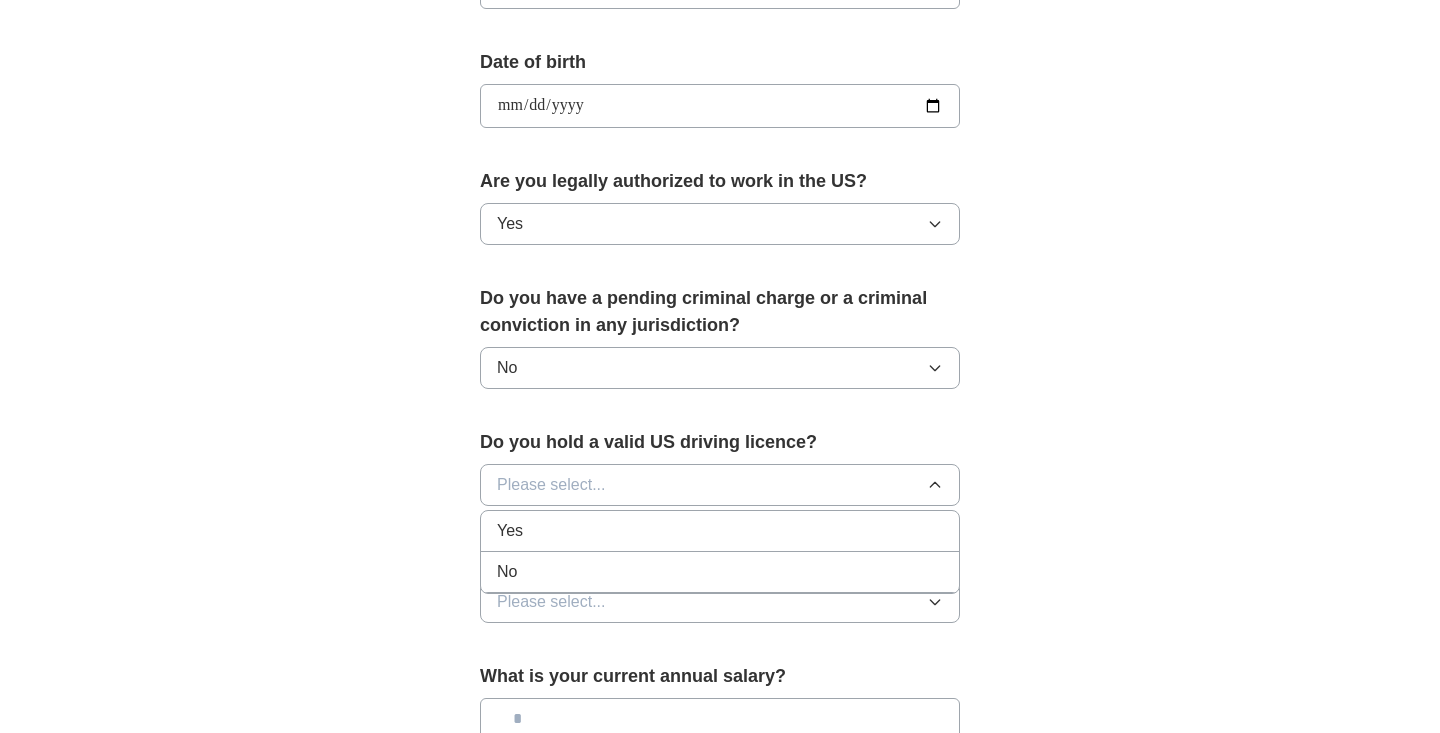 click on "Yes" at bounding box center [720, 531] 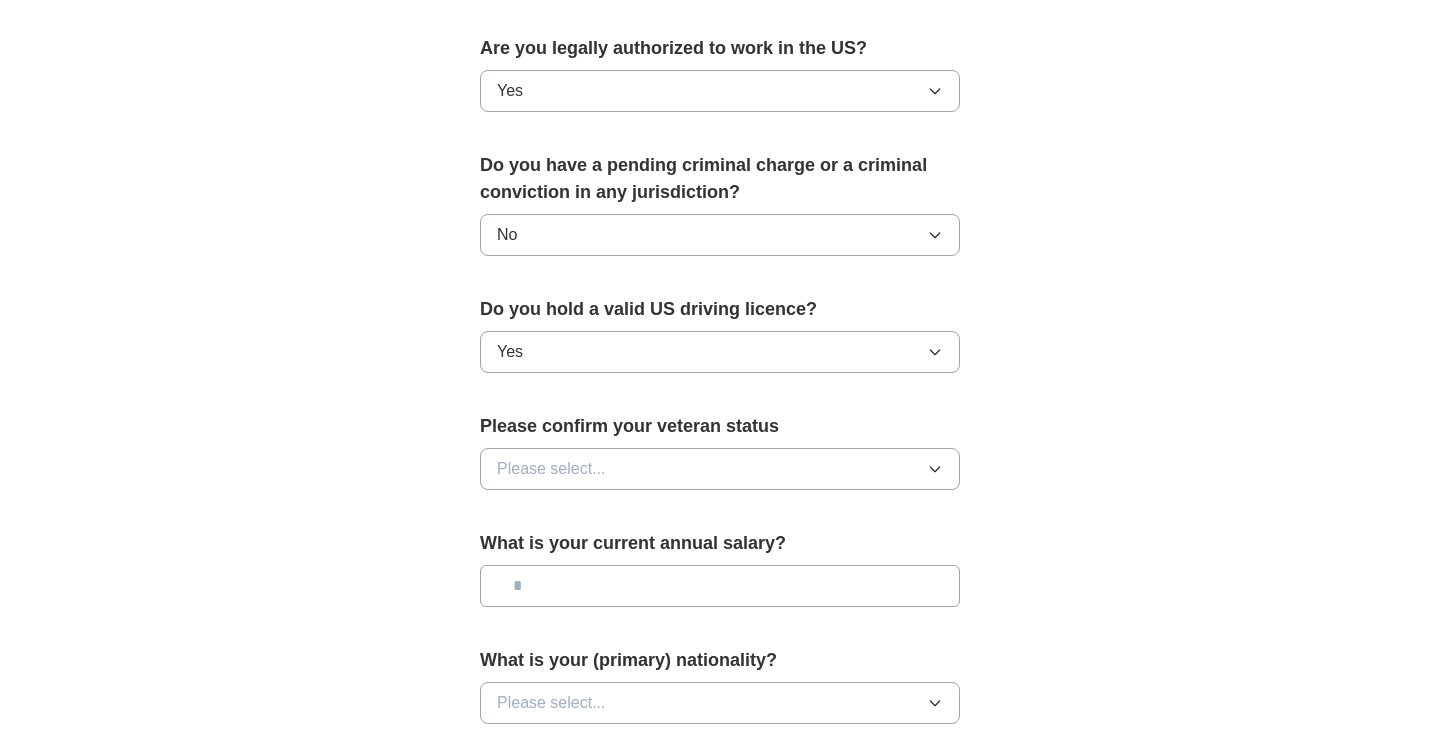 scroll, scrollTop: 1031, scrollLeft: 0, axis: vertical 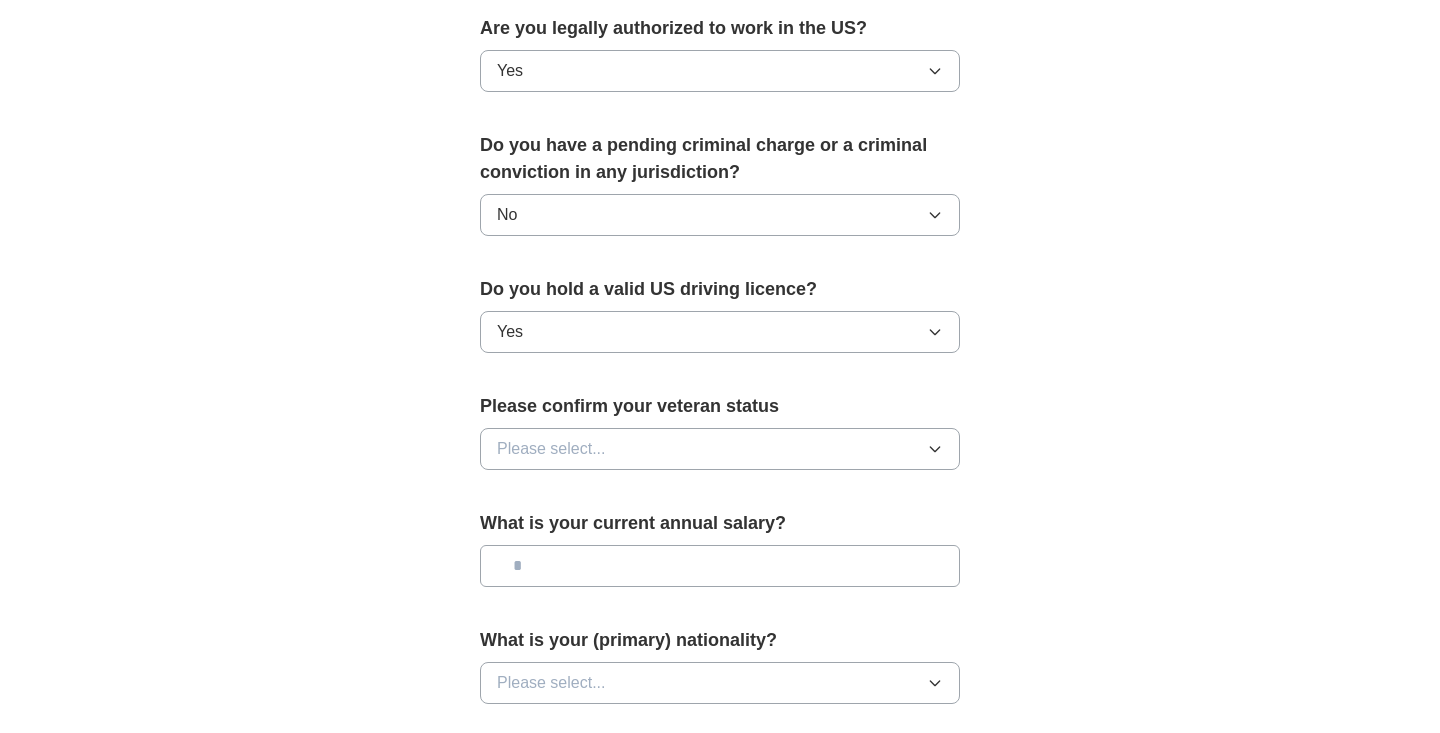 click on "Please select..." at bounding box center [551, 449] 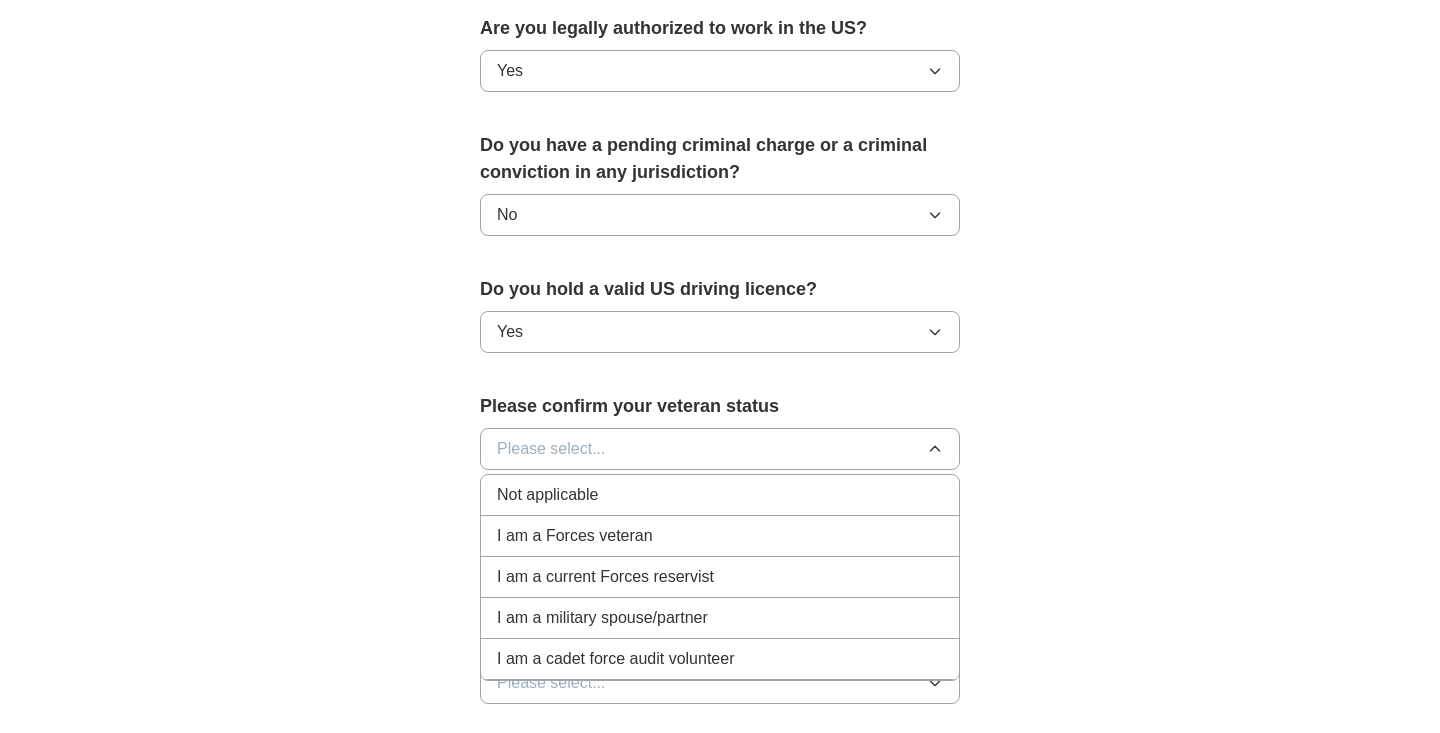 click on "Not applicable" at bounding box center (547, 495) 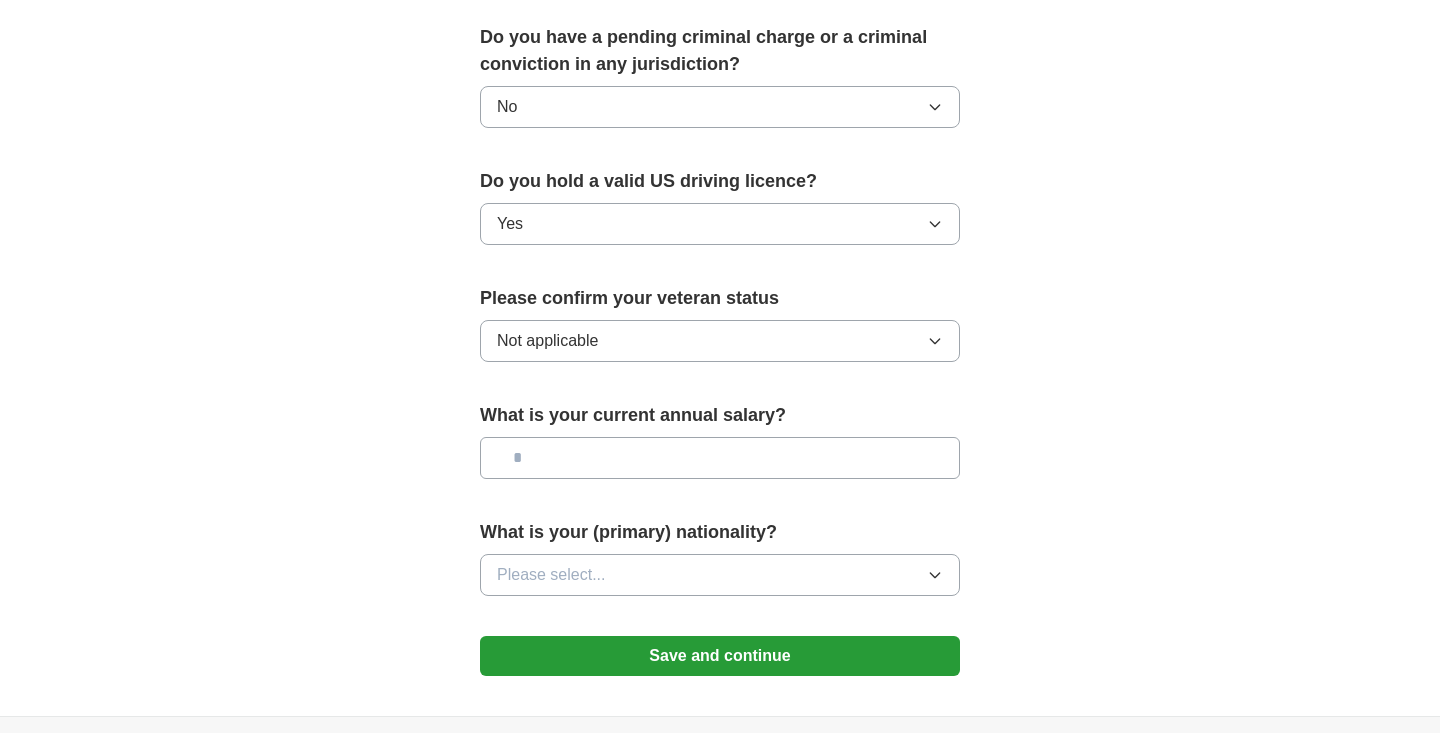scroll, scrollTop: 1147, scrollLeft: 0, axis: vertical 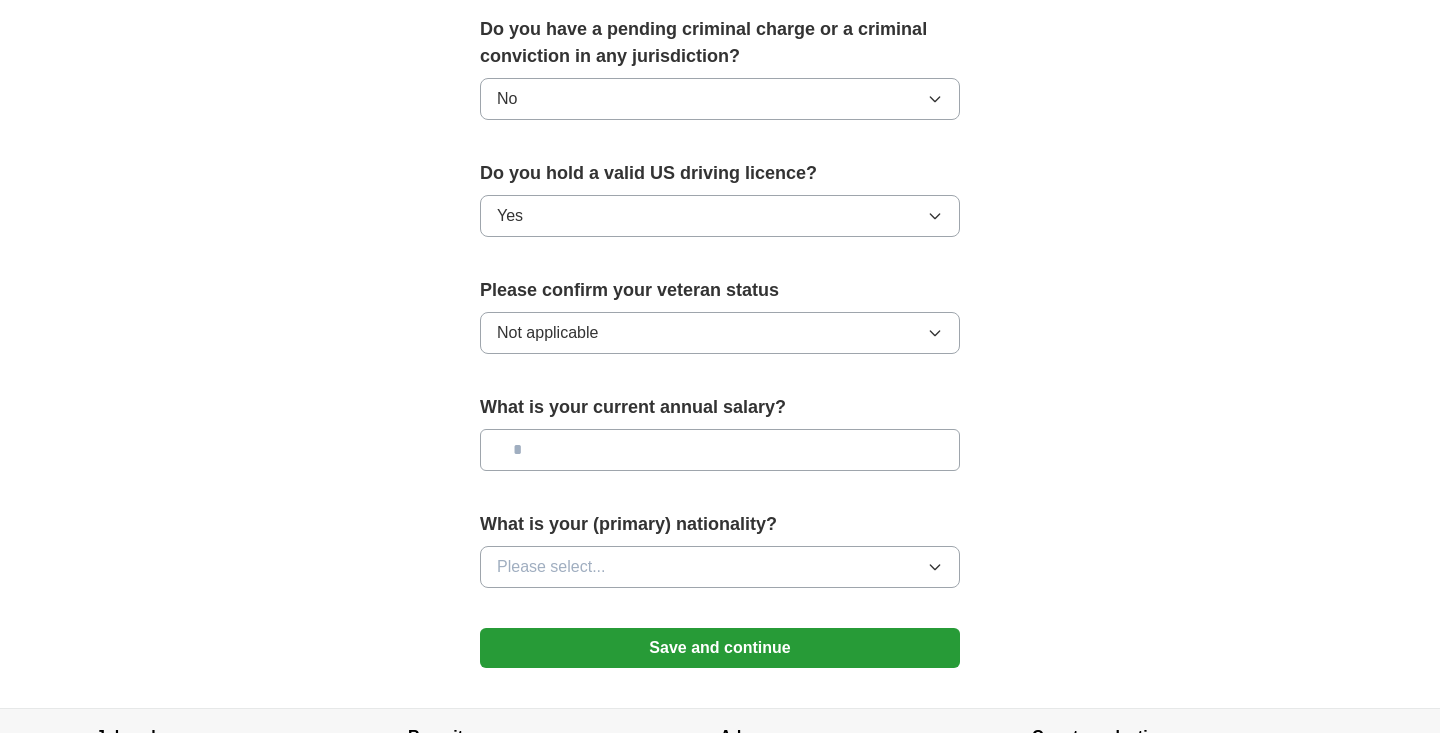 click at bounding box center (720, 450) 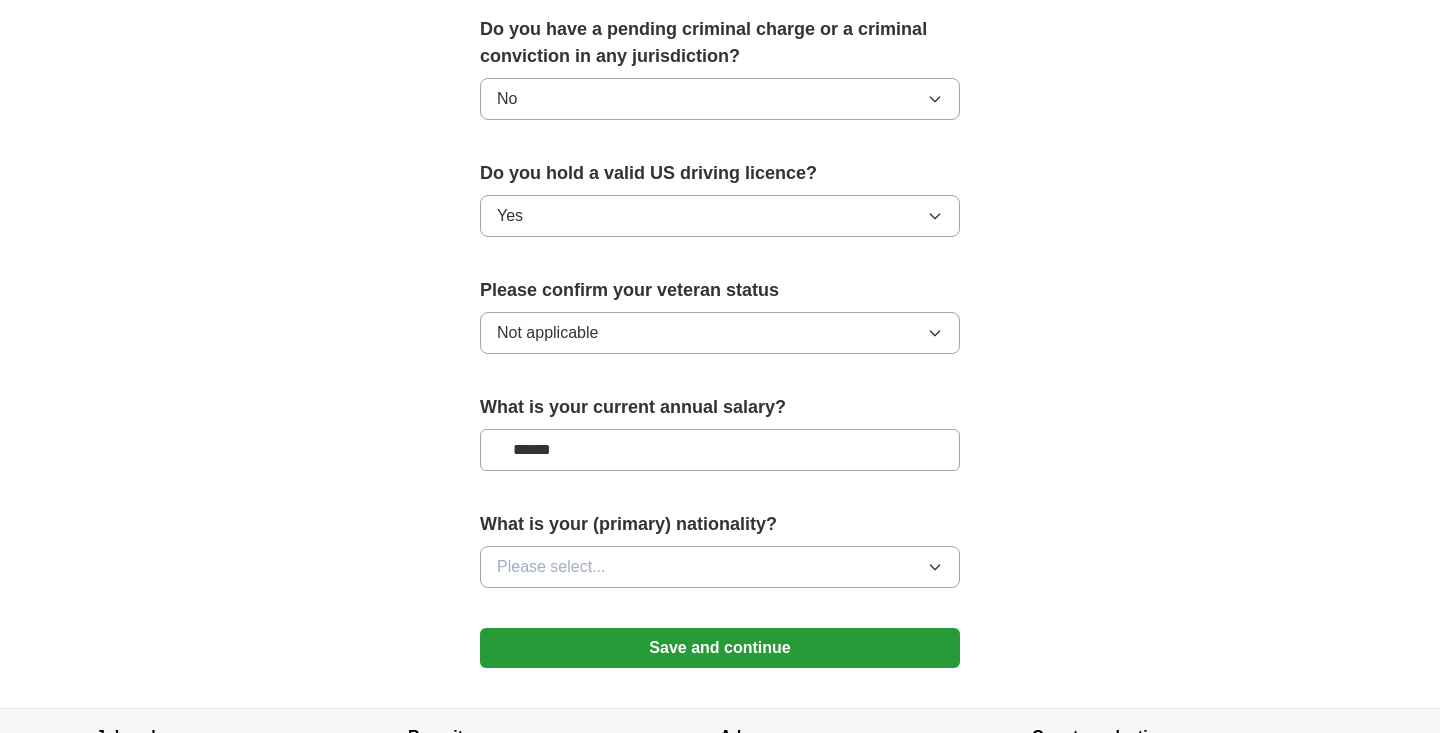 type on "*******" 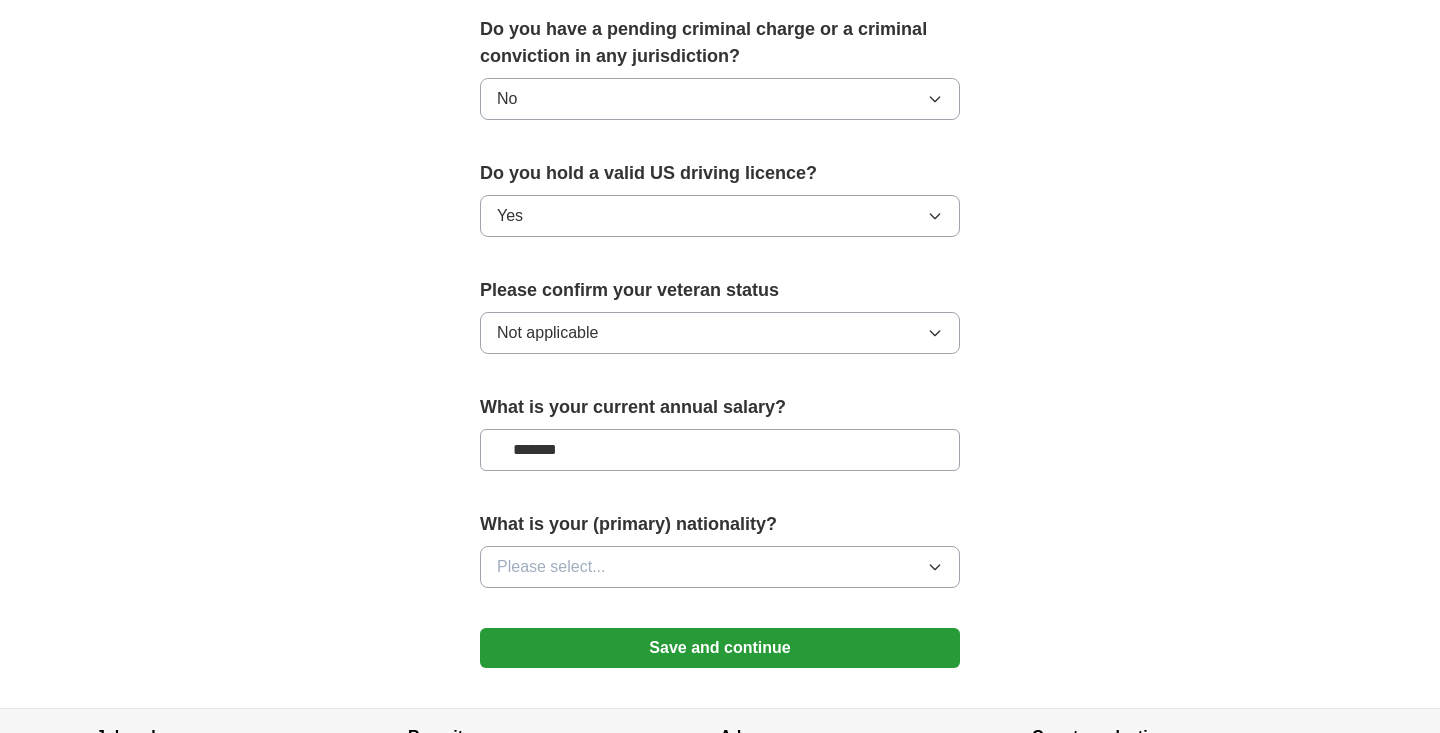 click on "Please select..." at bounding box center [720, 567] 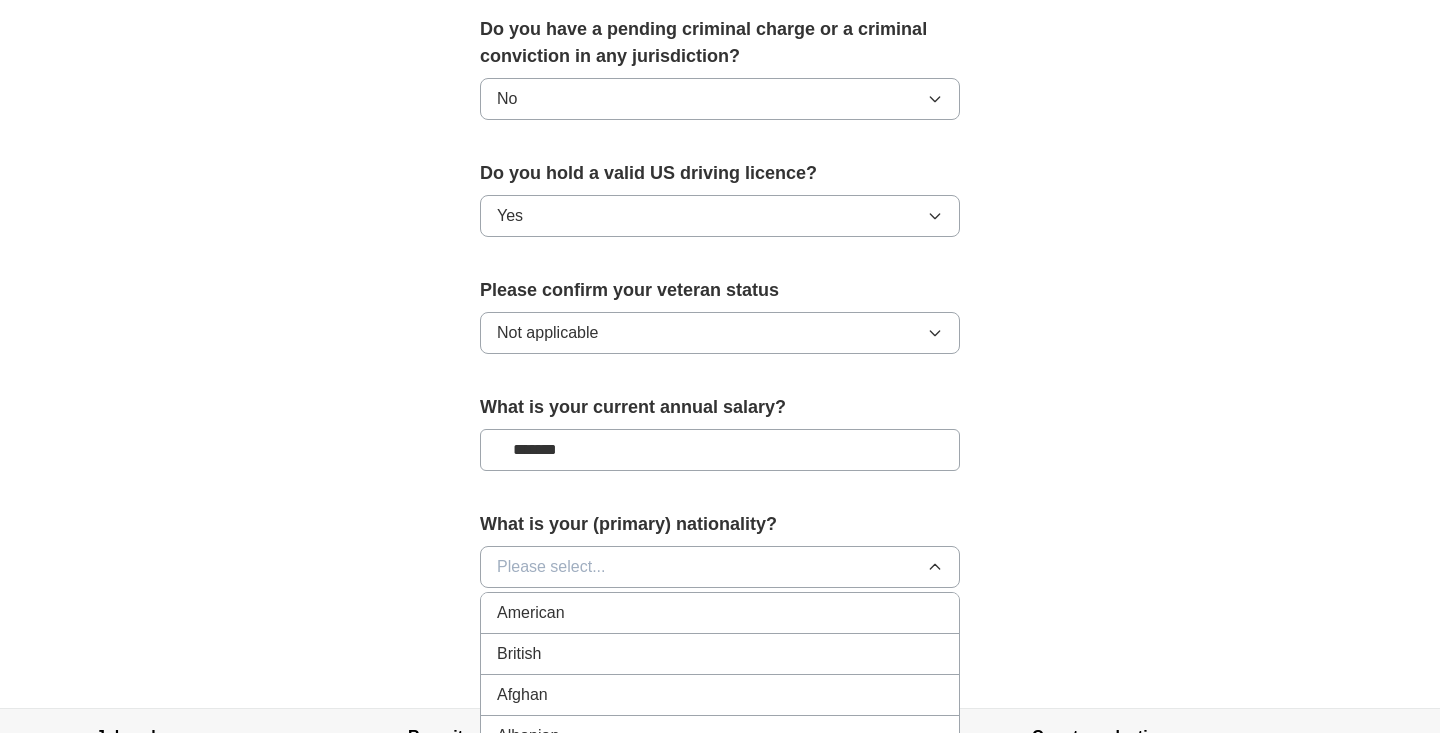 click on "American" at bounding box center [720, 613] 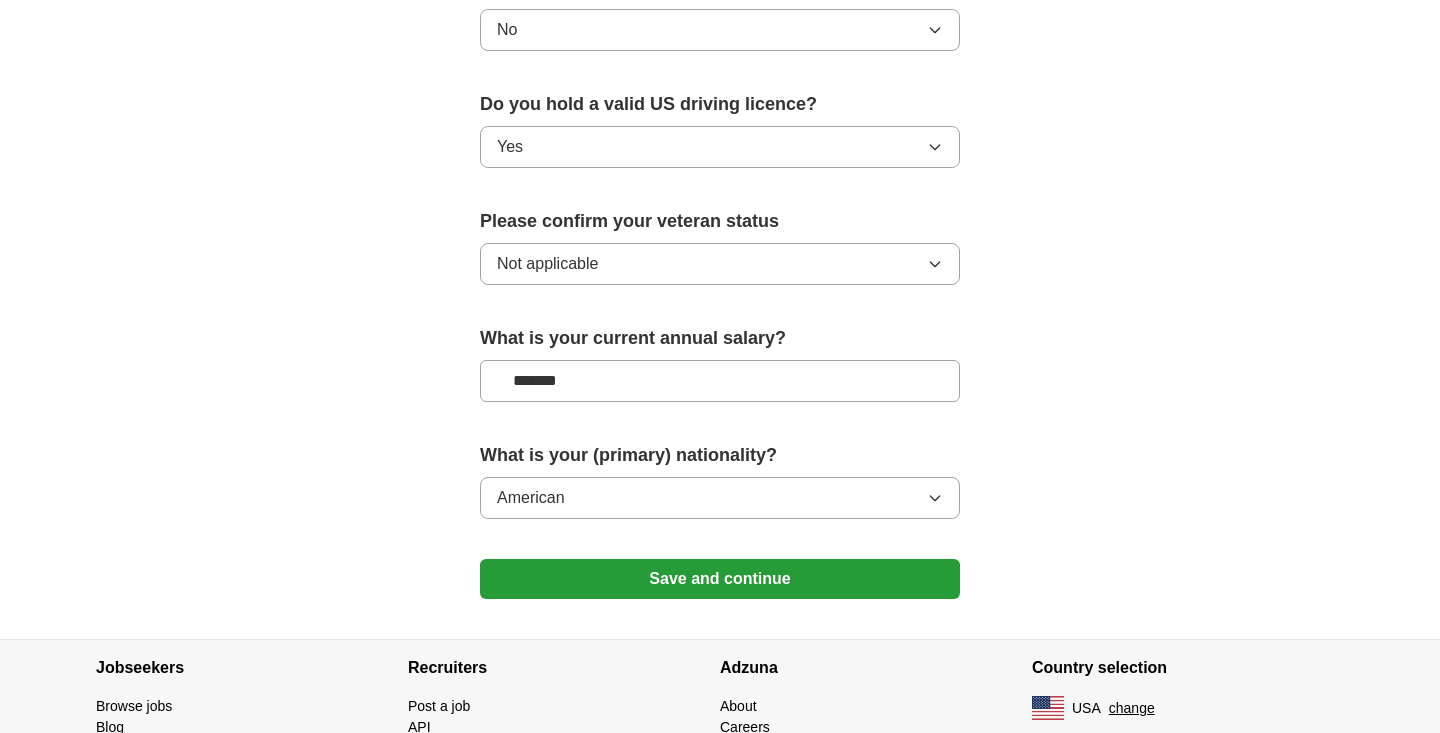scroll, scrollTop: 1217, scrollLeft: 0, axis: vertical 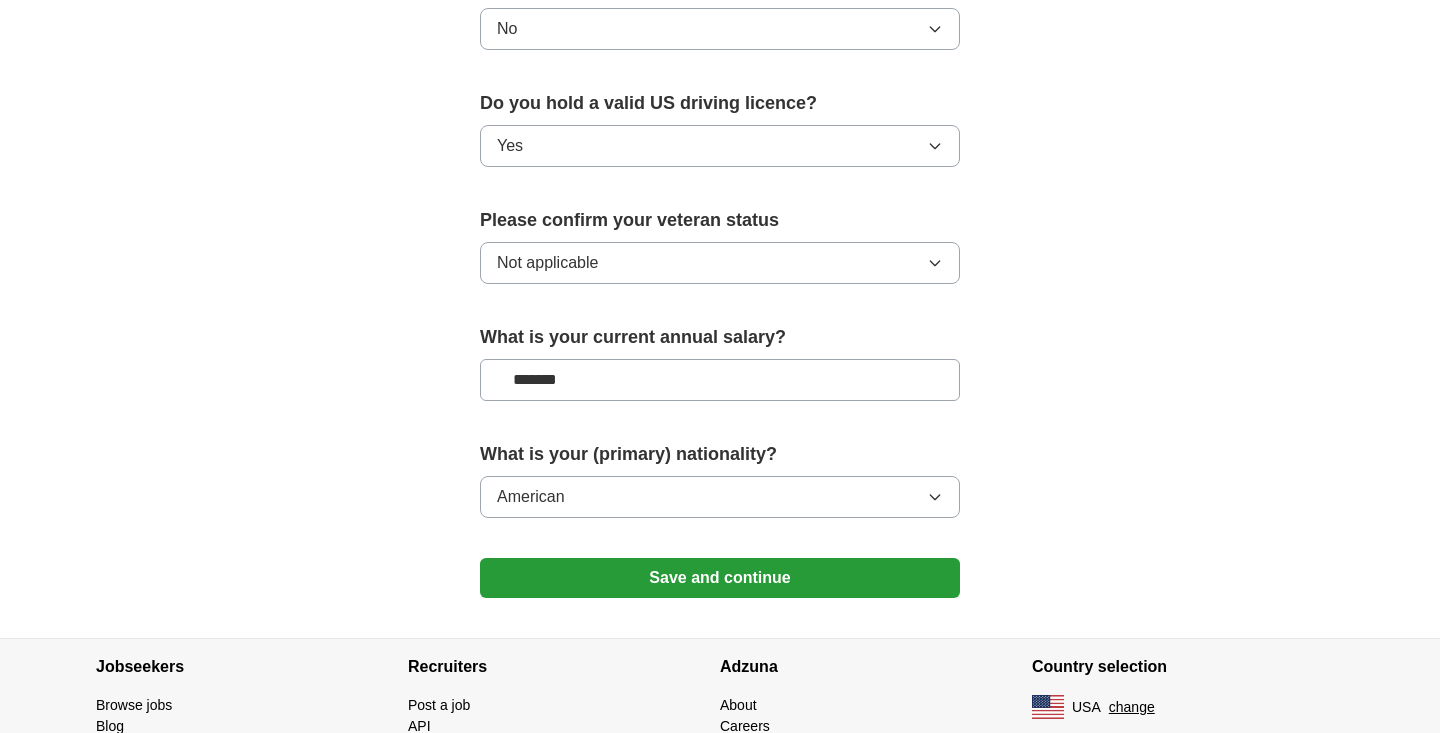 click on "Save and continue" at bounding box center (720, 578) 